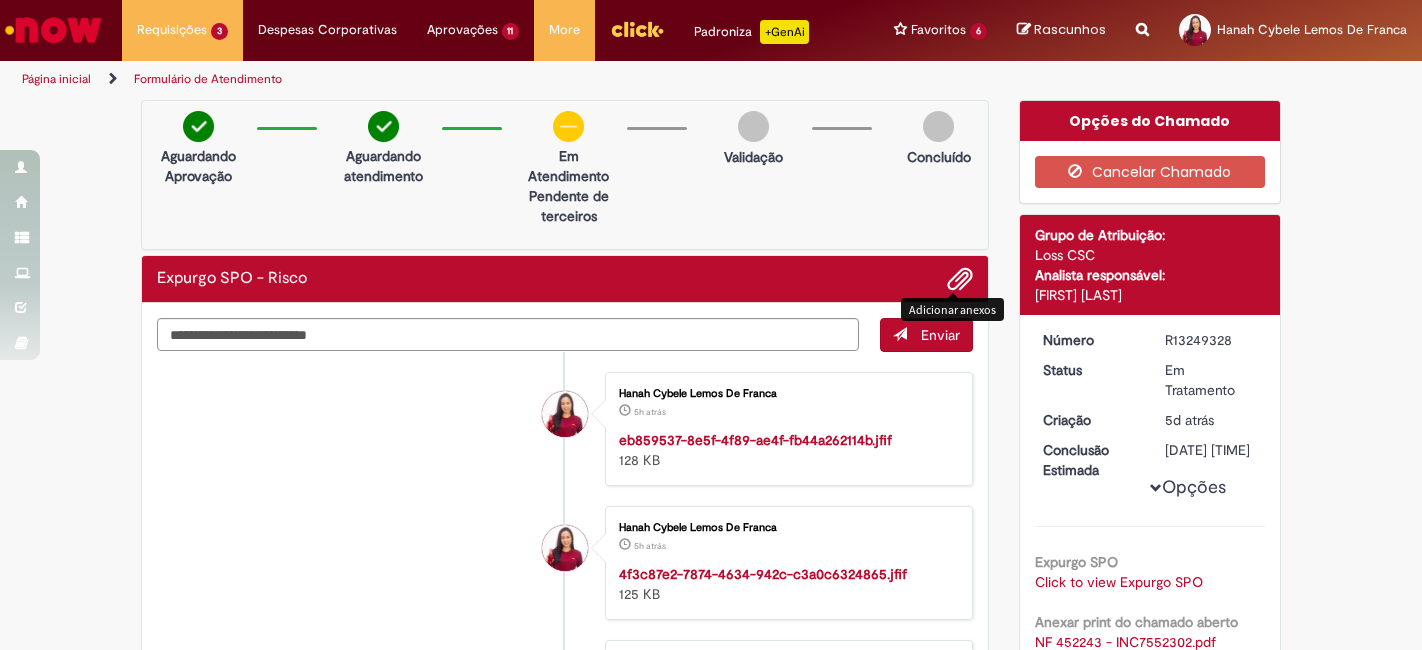 scroll, scrollTop: 0, scrollLeft: 0, axis: both 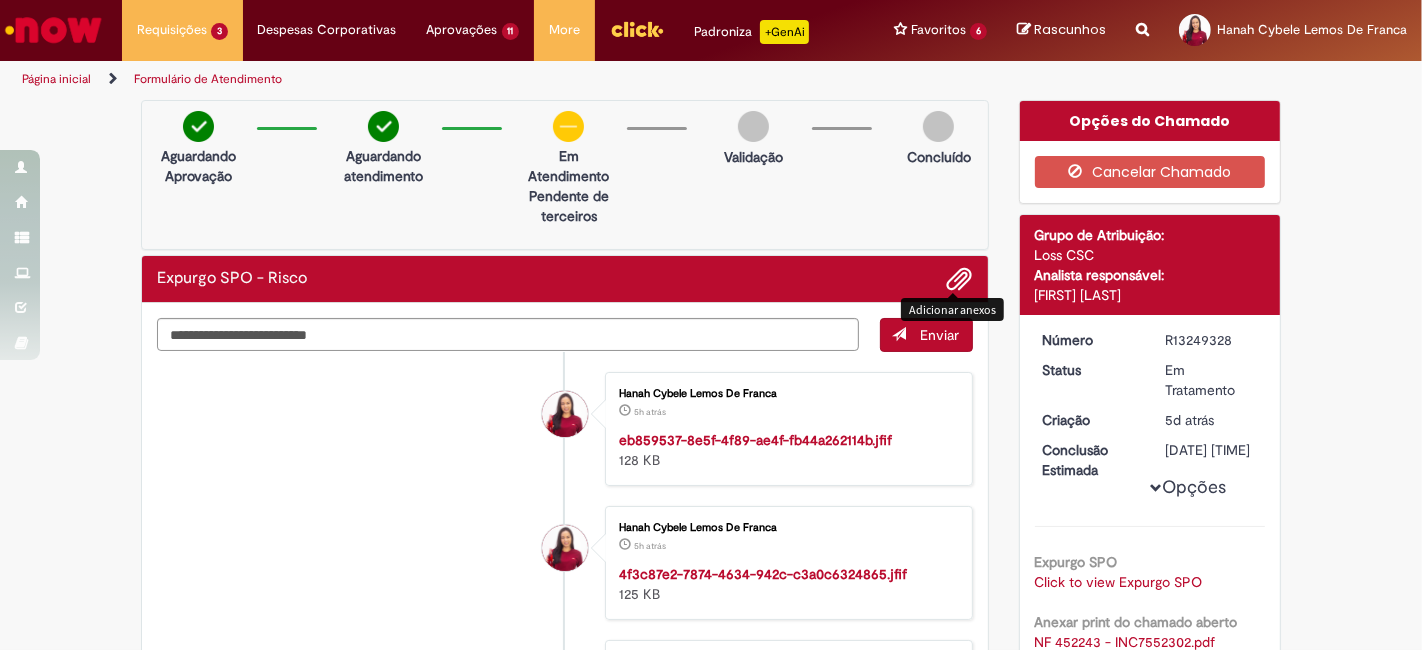 click at bounding box center [960, 280] 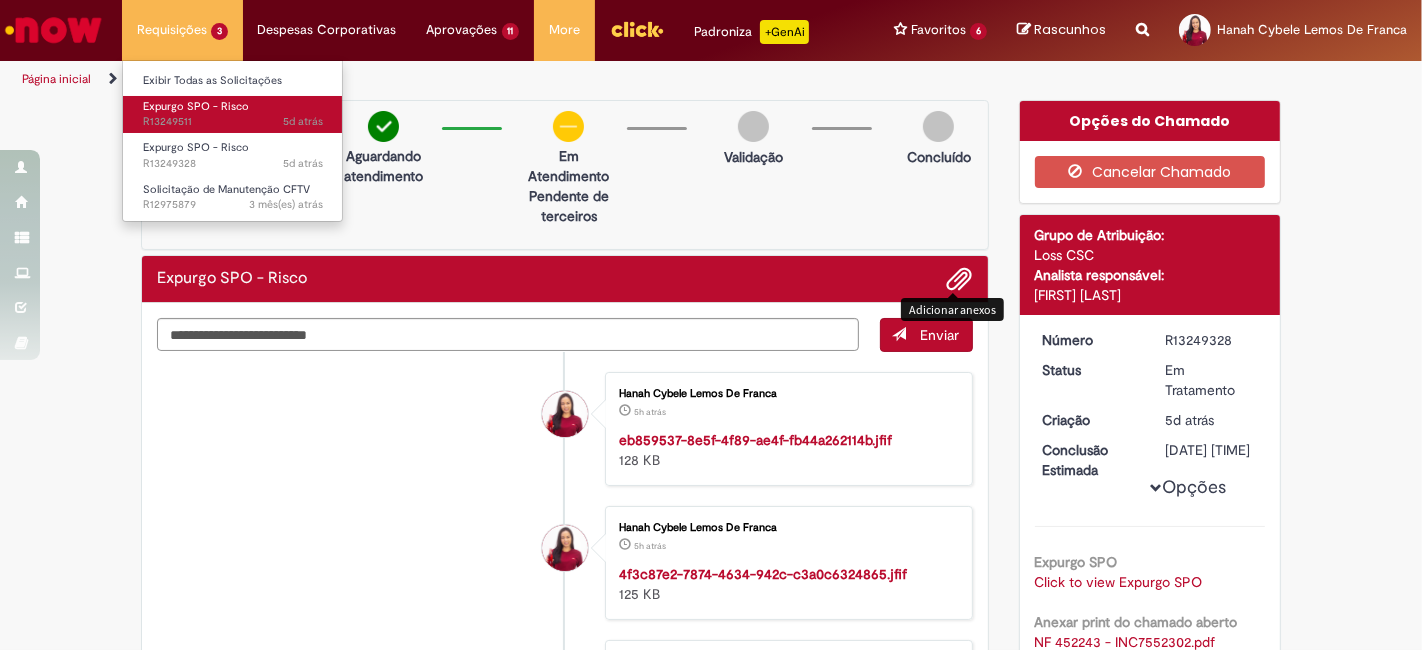 click on "5d atrás 5 dias atrás  R13249511" at bounding box center [233, 122] 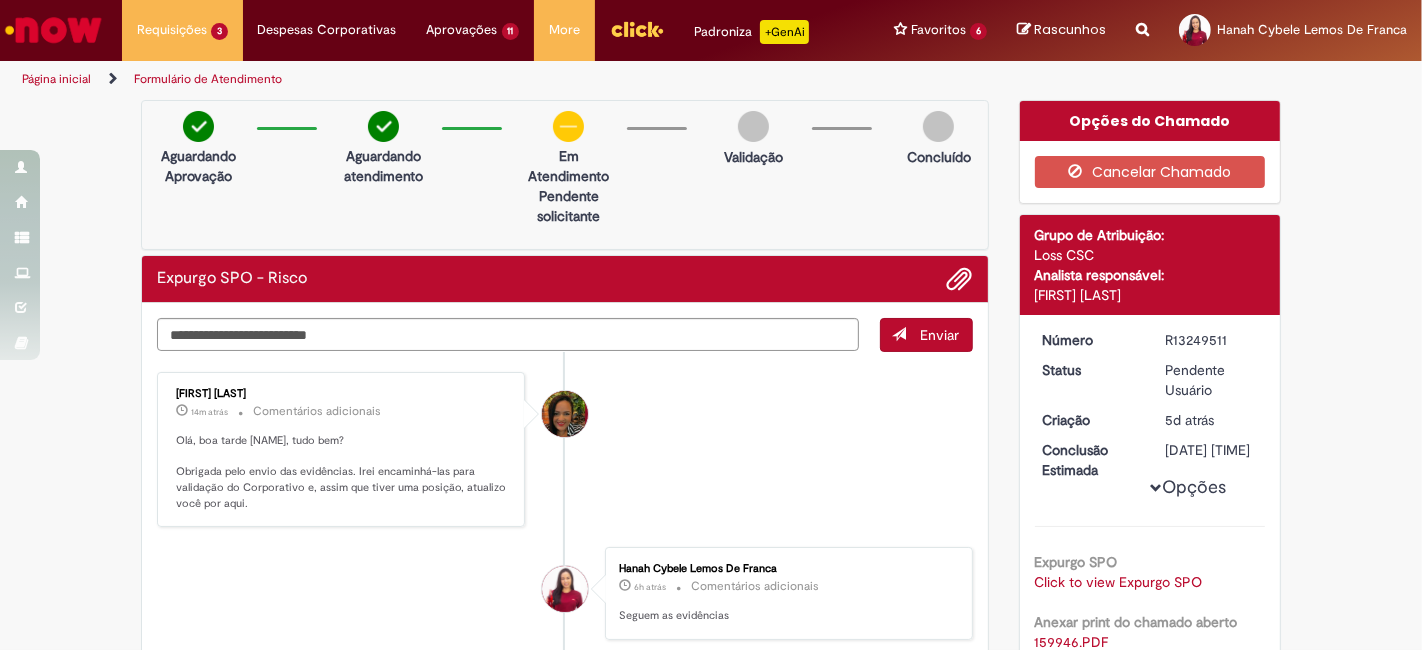 click at bounding box center (952, 279) 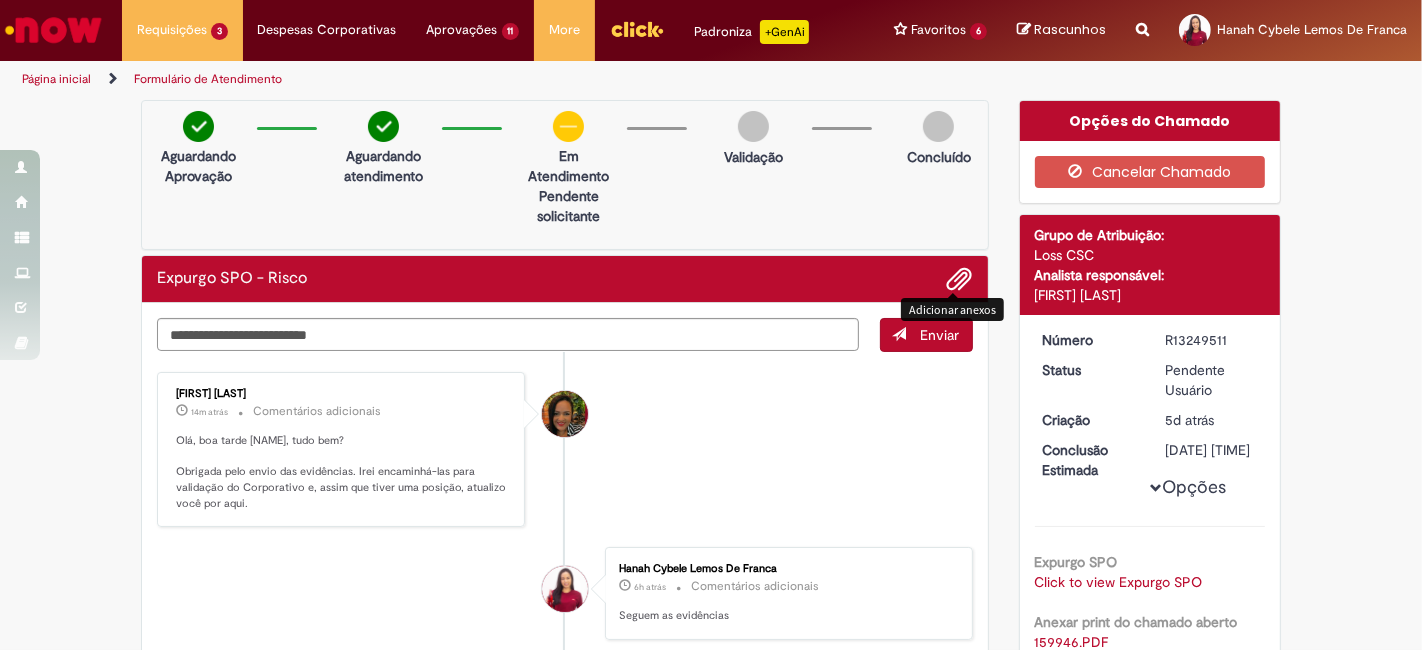 click at bounding box center (960, 280) 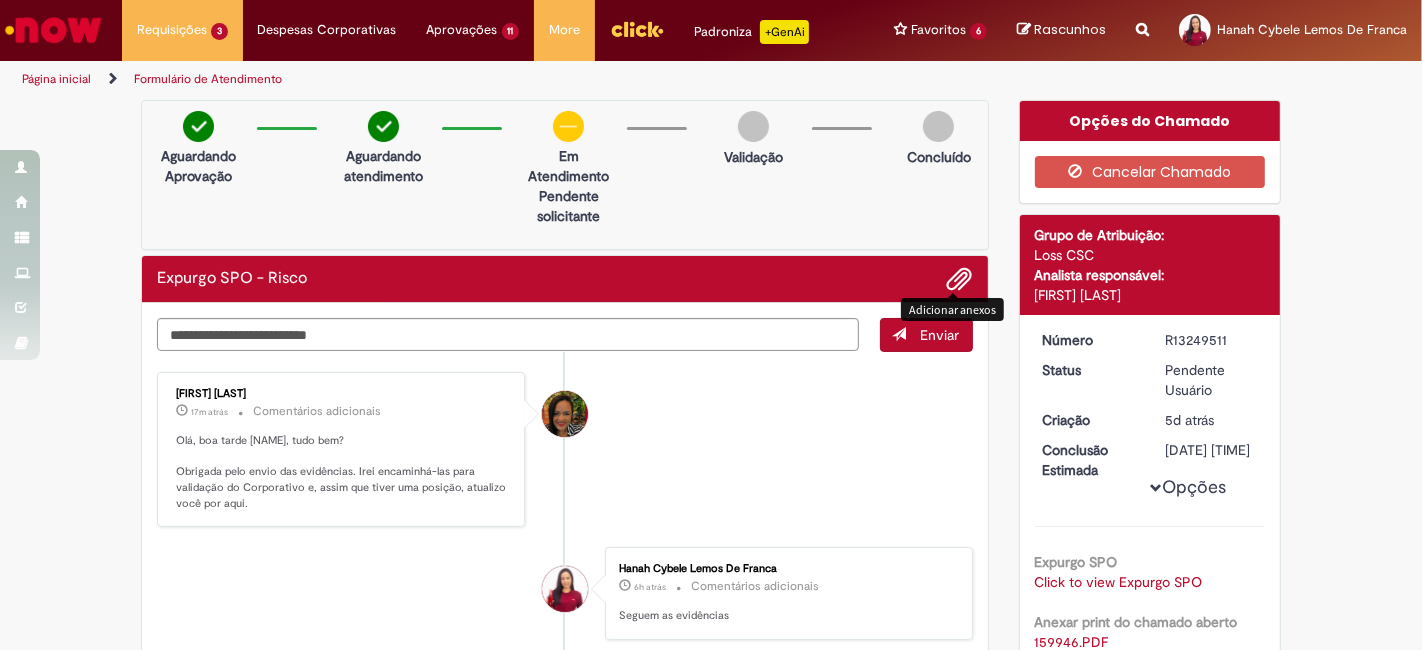 click at bounding box center [960, 280] 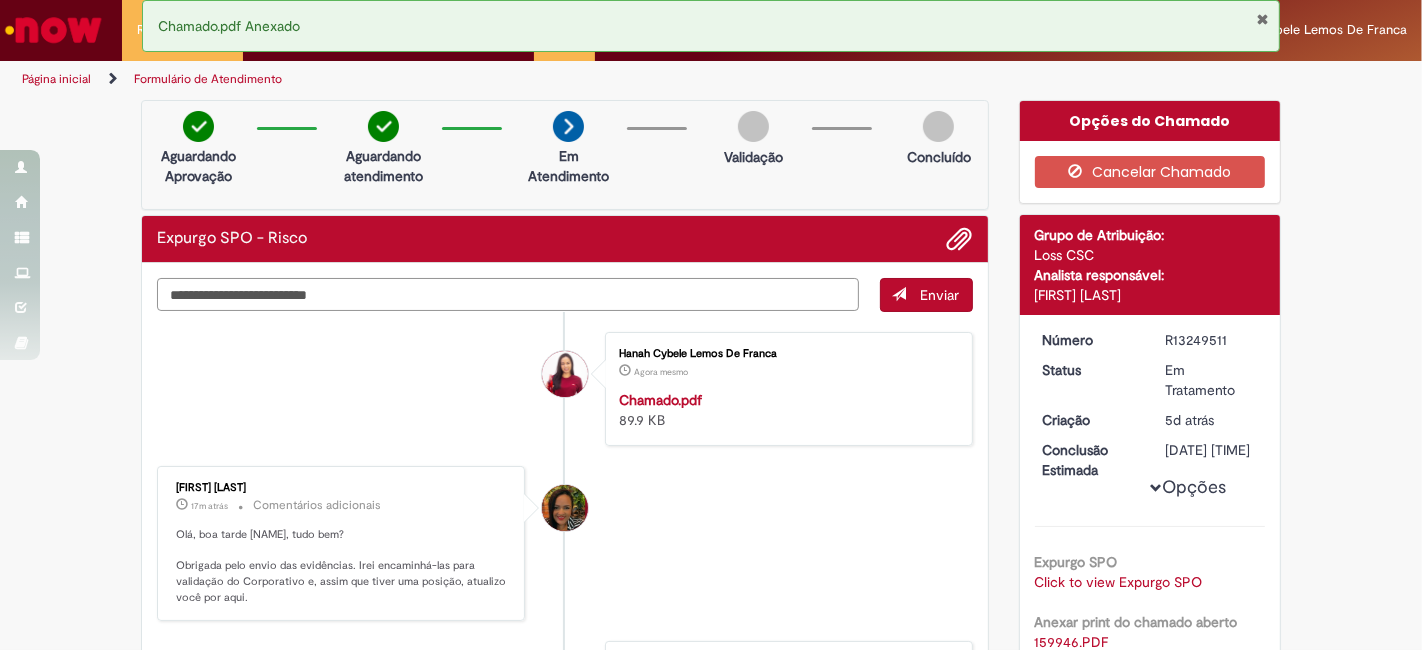 click at bounding box center (508, 294) 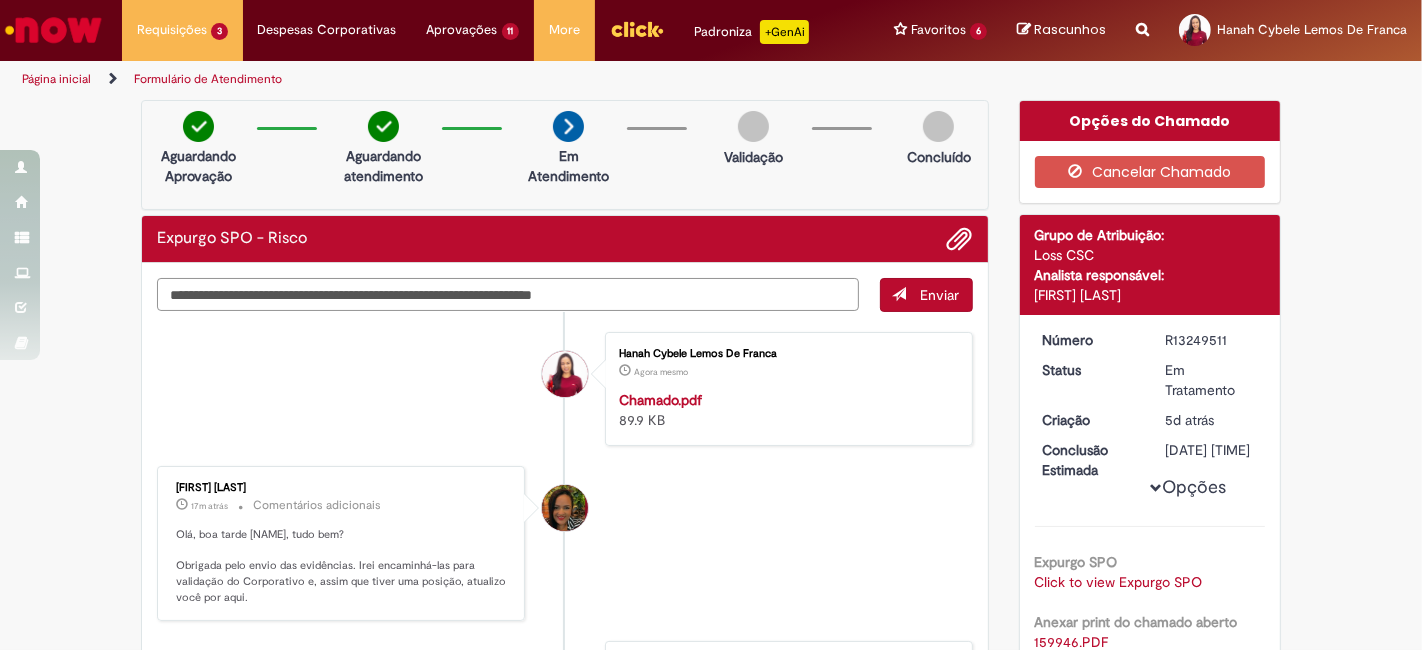click on "**********" at bounding box center [508, 294] 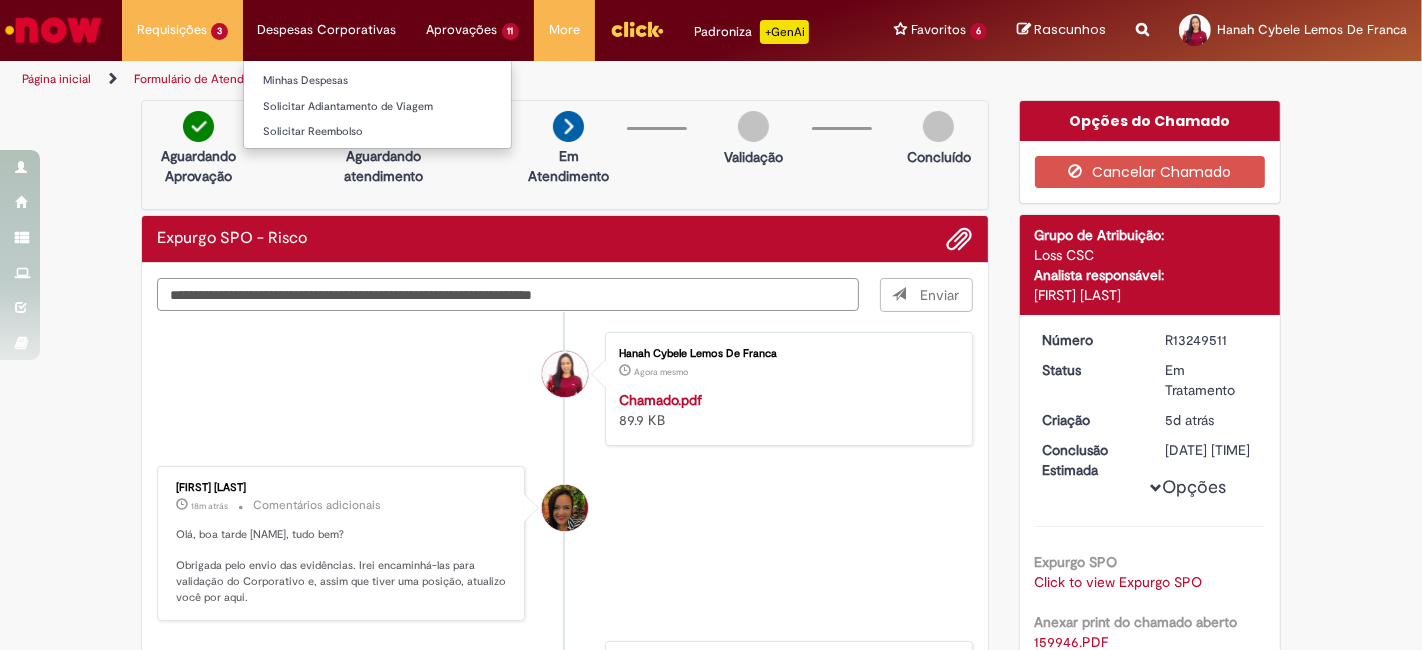 type on "**********" 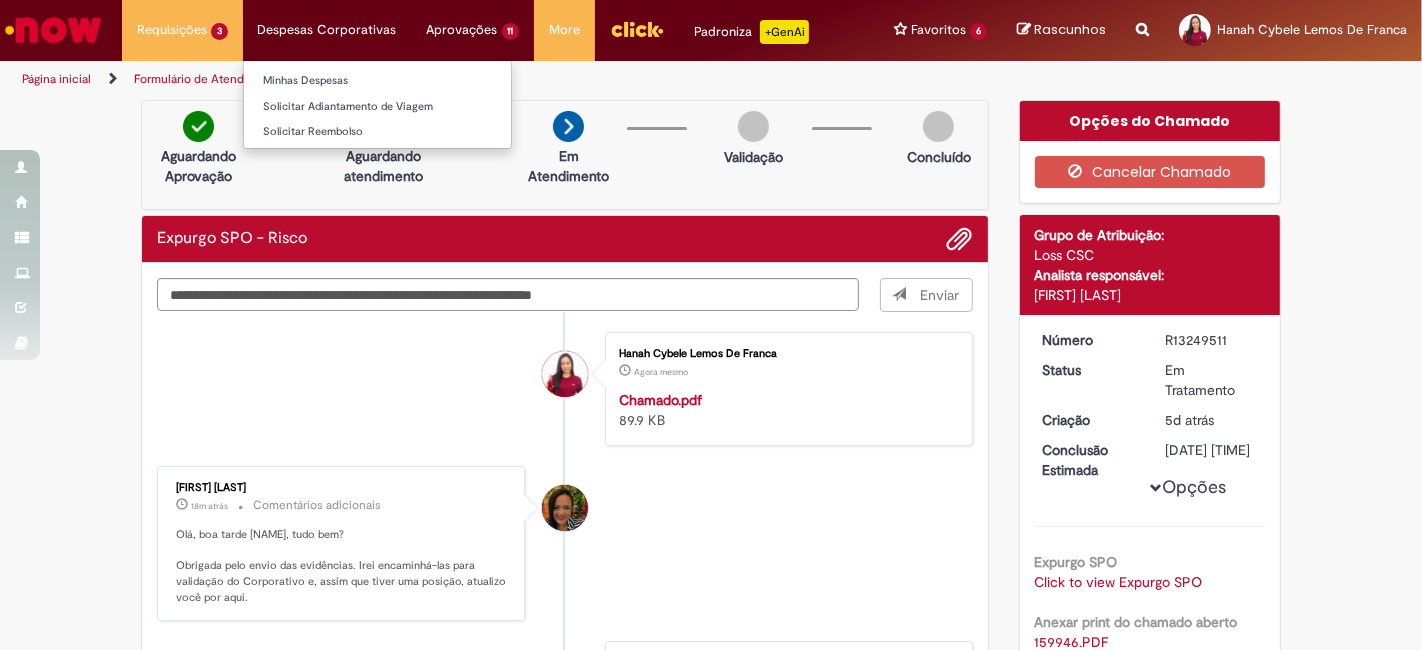 type 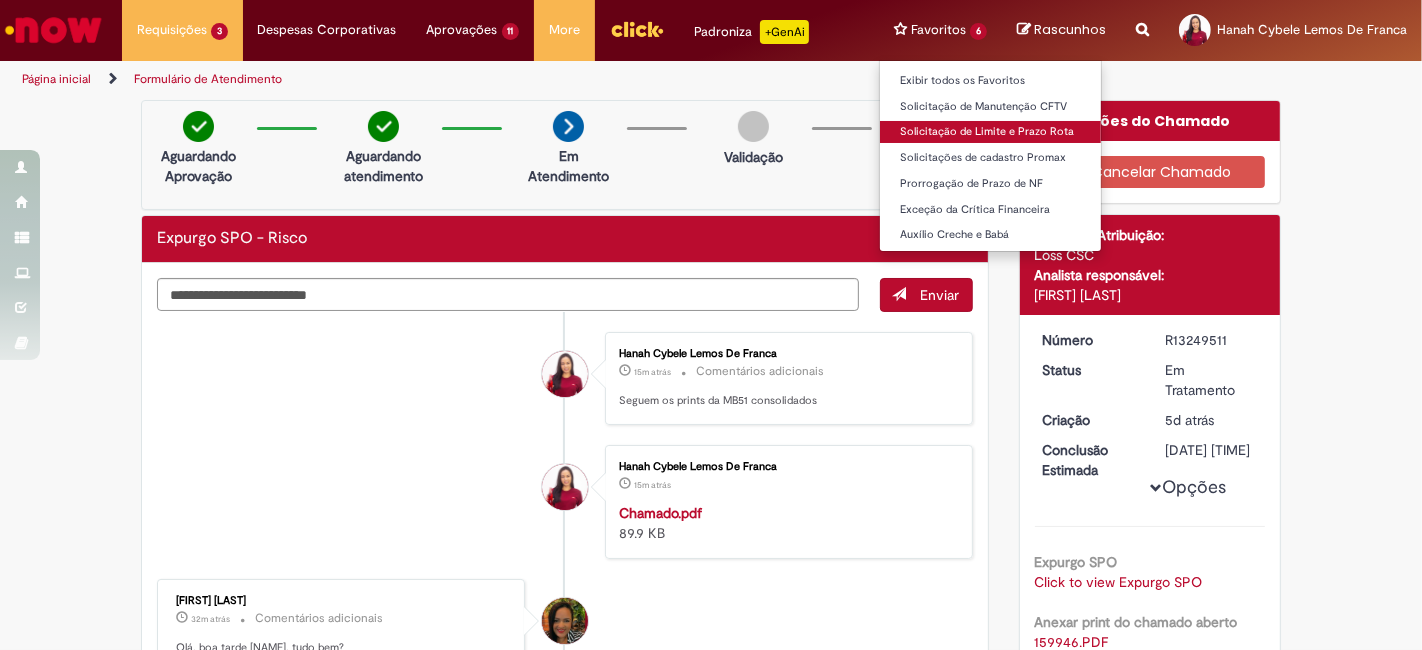 click on "Solicitação de Limite e Prazo Rota" at bounding box center (990, 132) 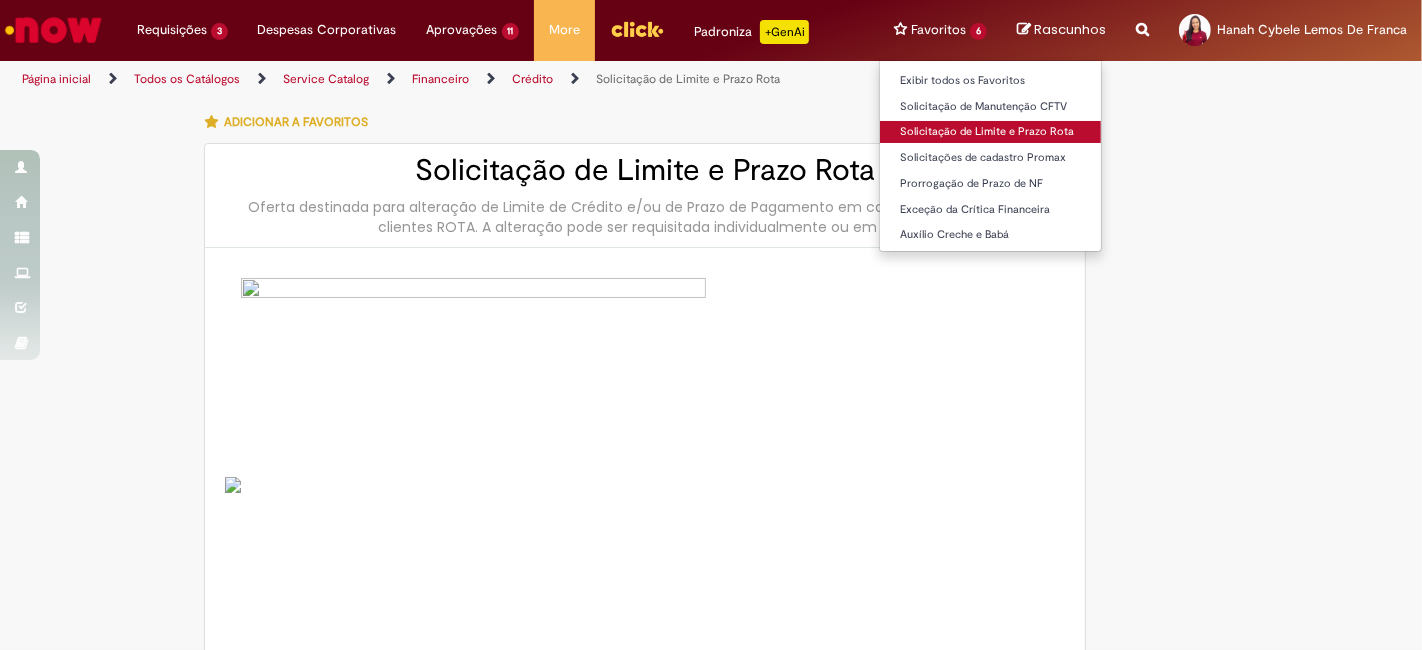 type on "********" 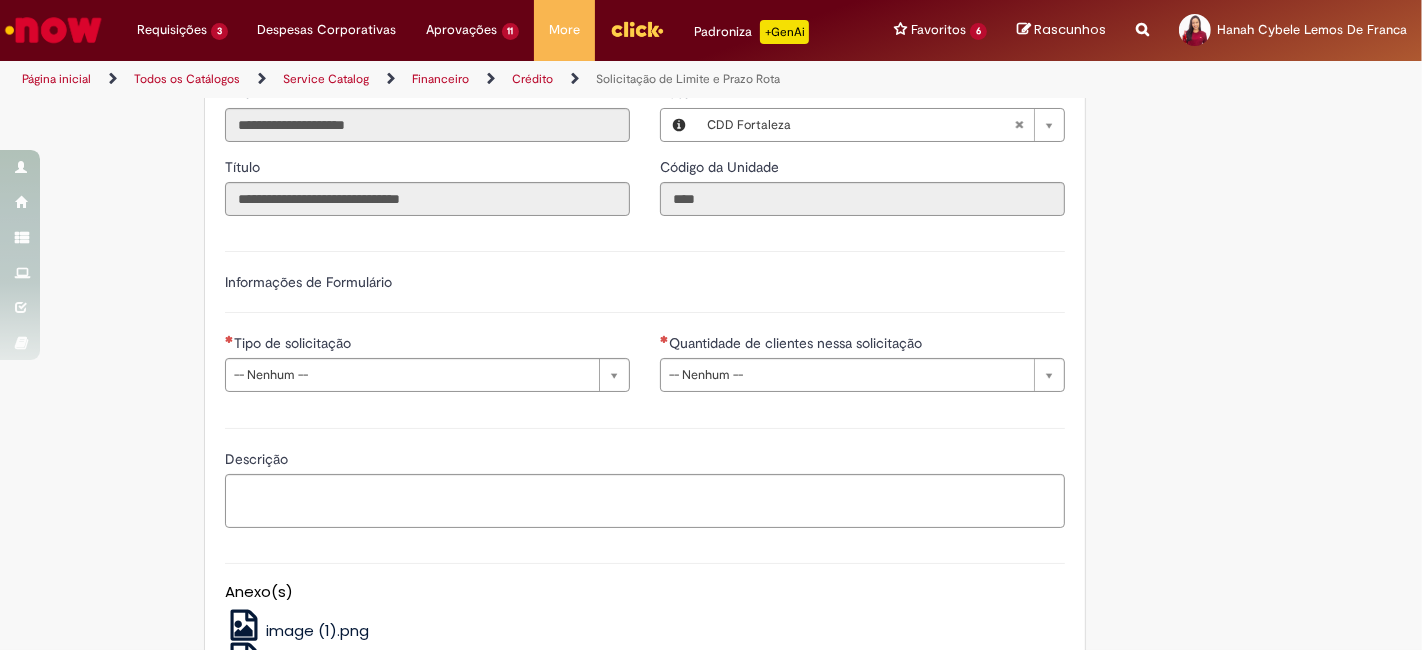 scroll, scrollTop: 968, scrollLeft: 0, axis: vertical 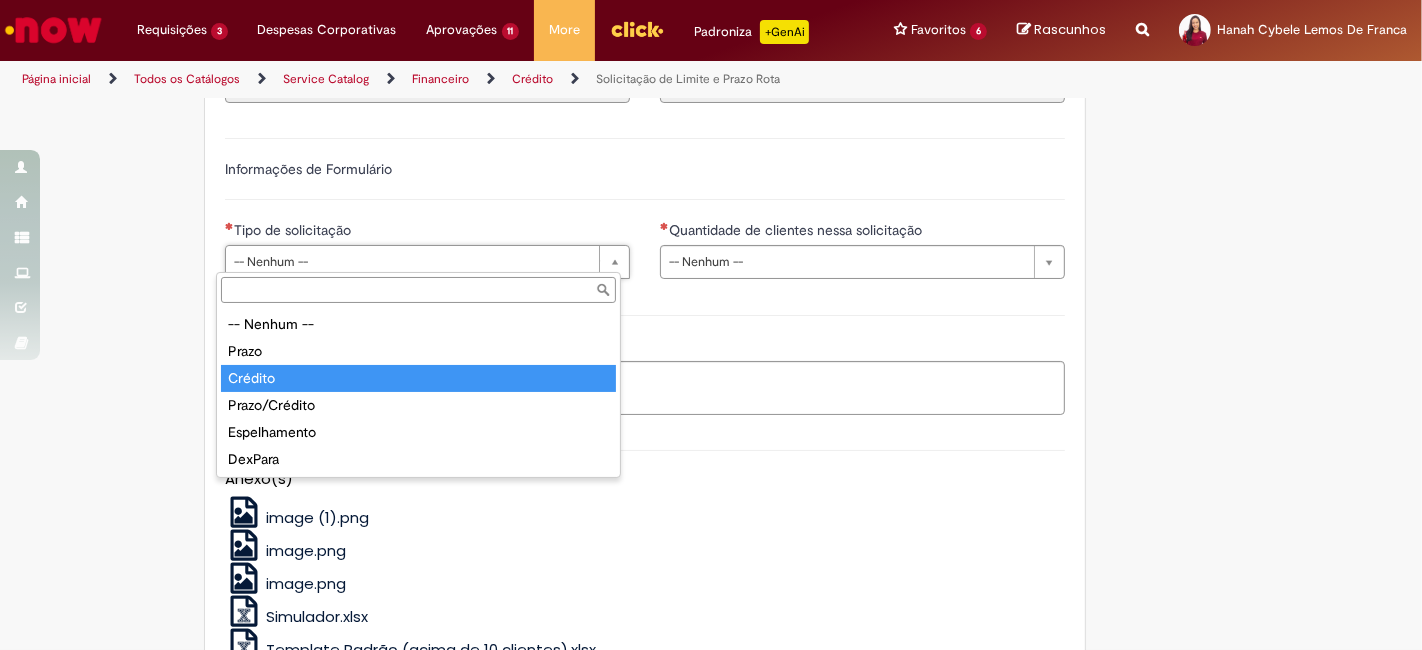 type on "*******" 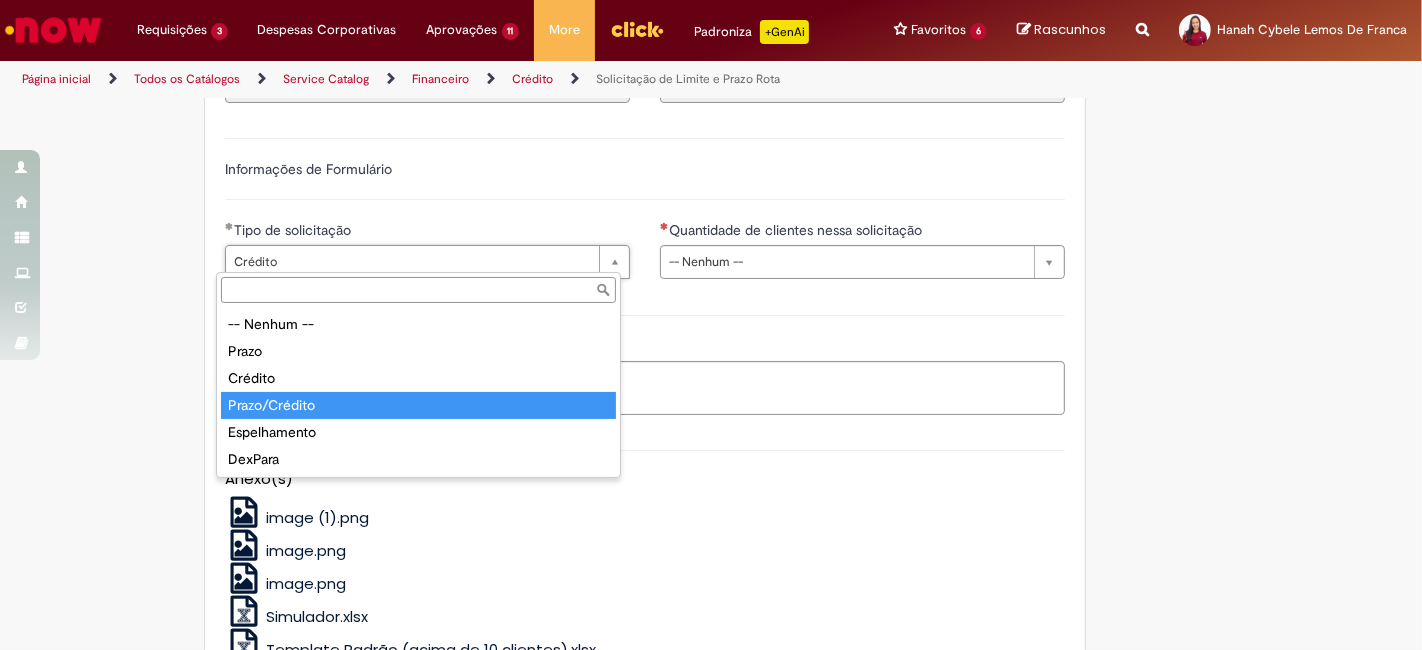 type on "**********" 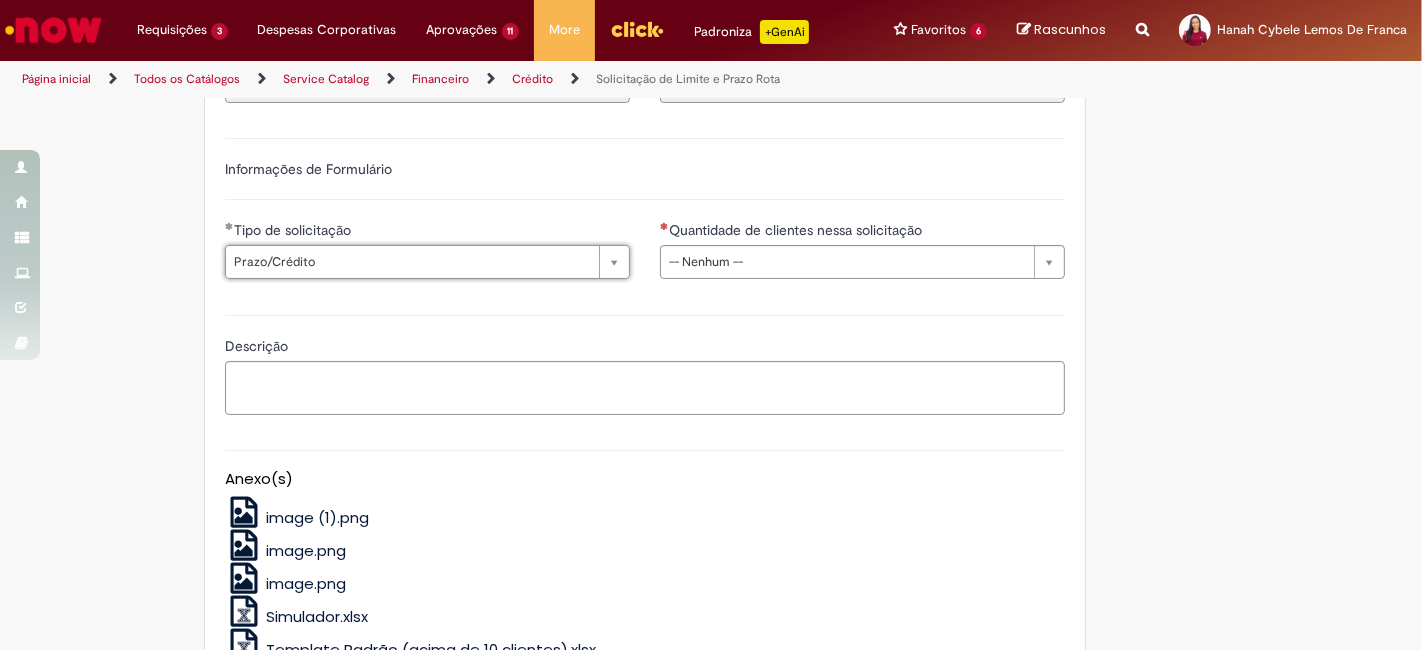 scroll, scrollTop: 0, scrollLeft: 45, axis: horizontal 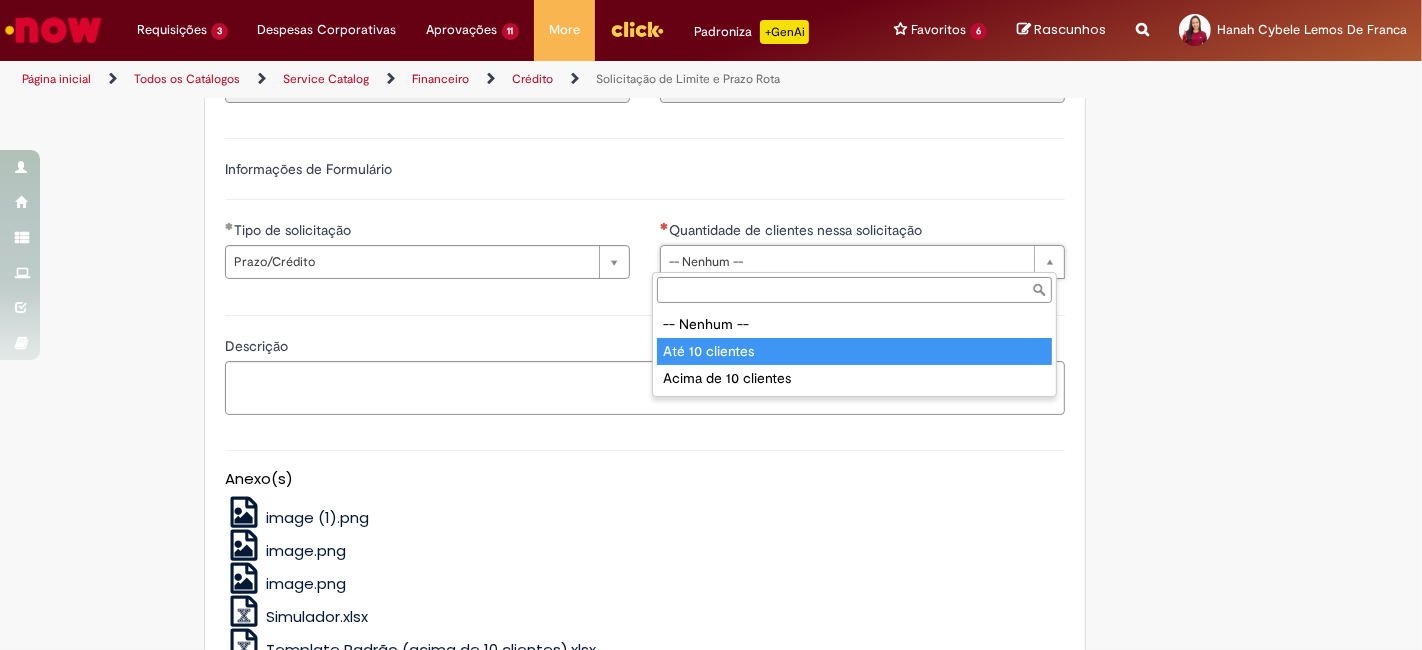 type on "**********" 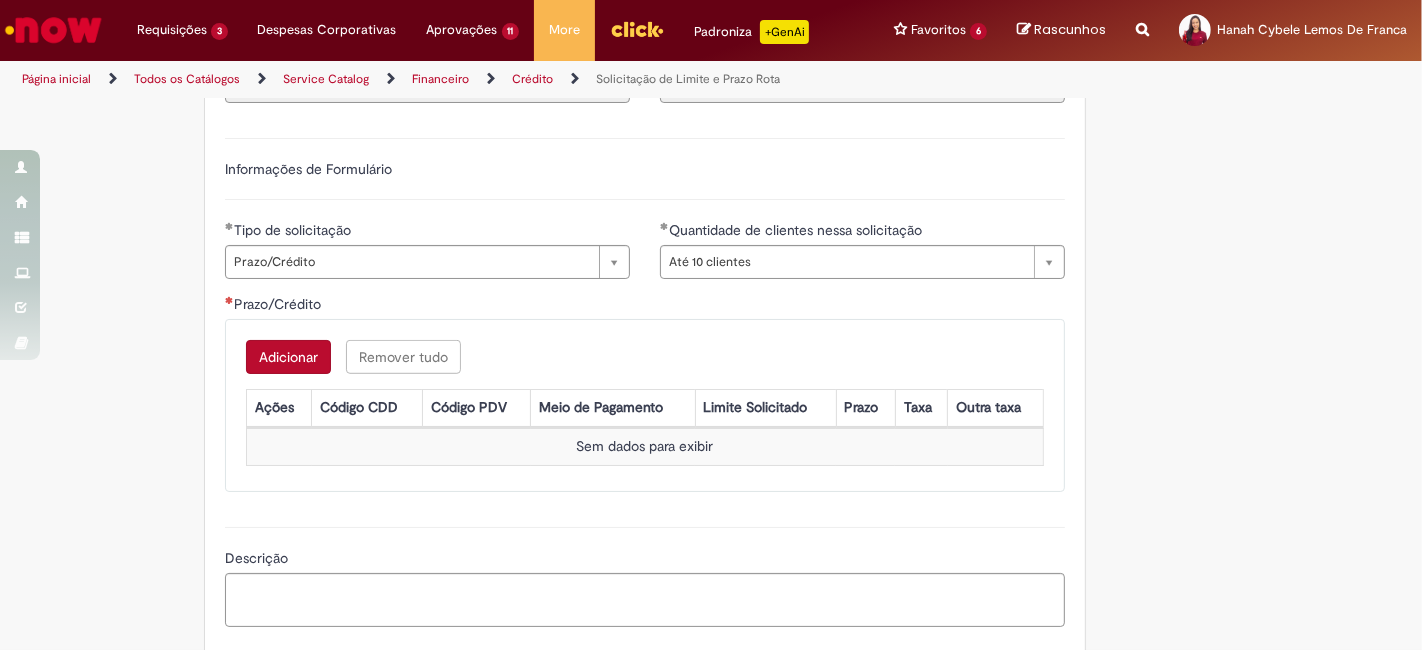 click on "**********" at bounding box center (711, 112) 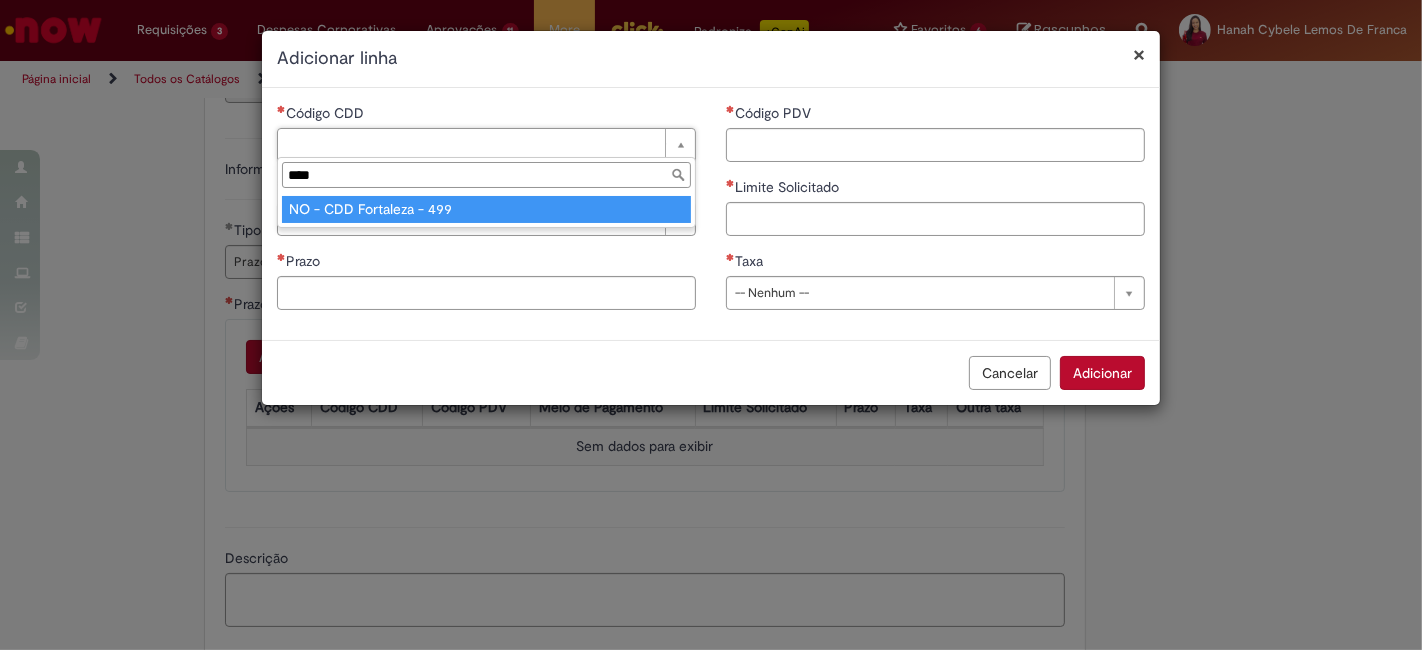 type on "****" 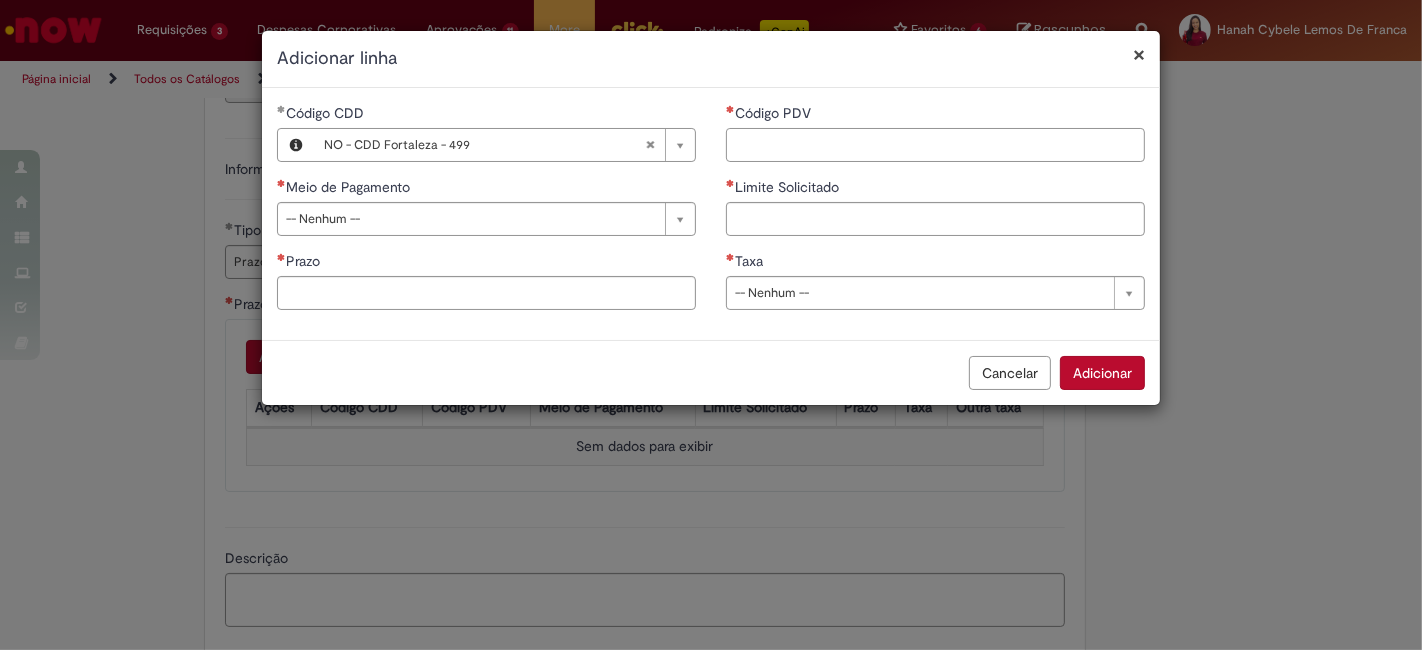click on "Código PDV" at bounding box center [935, 145] 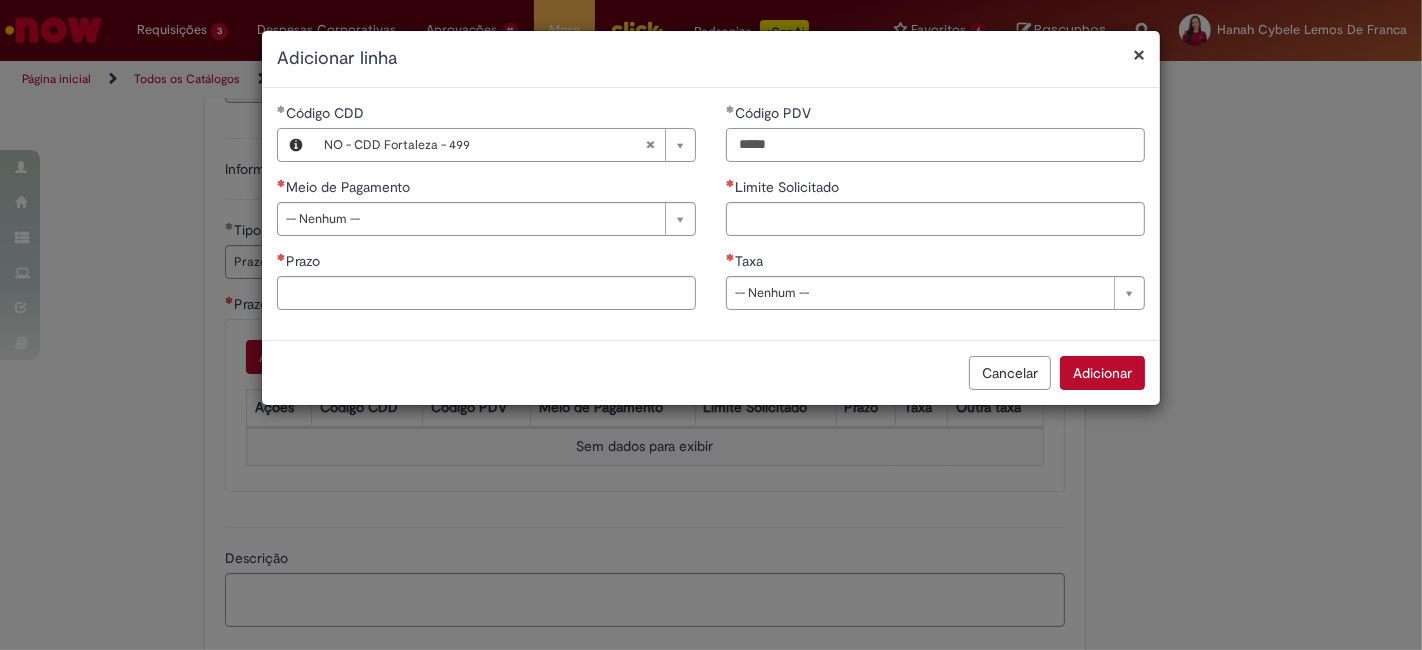 type on "*****" 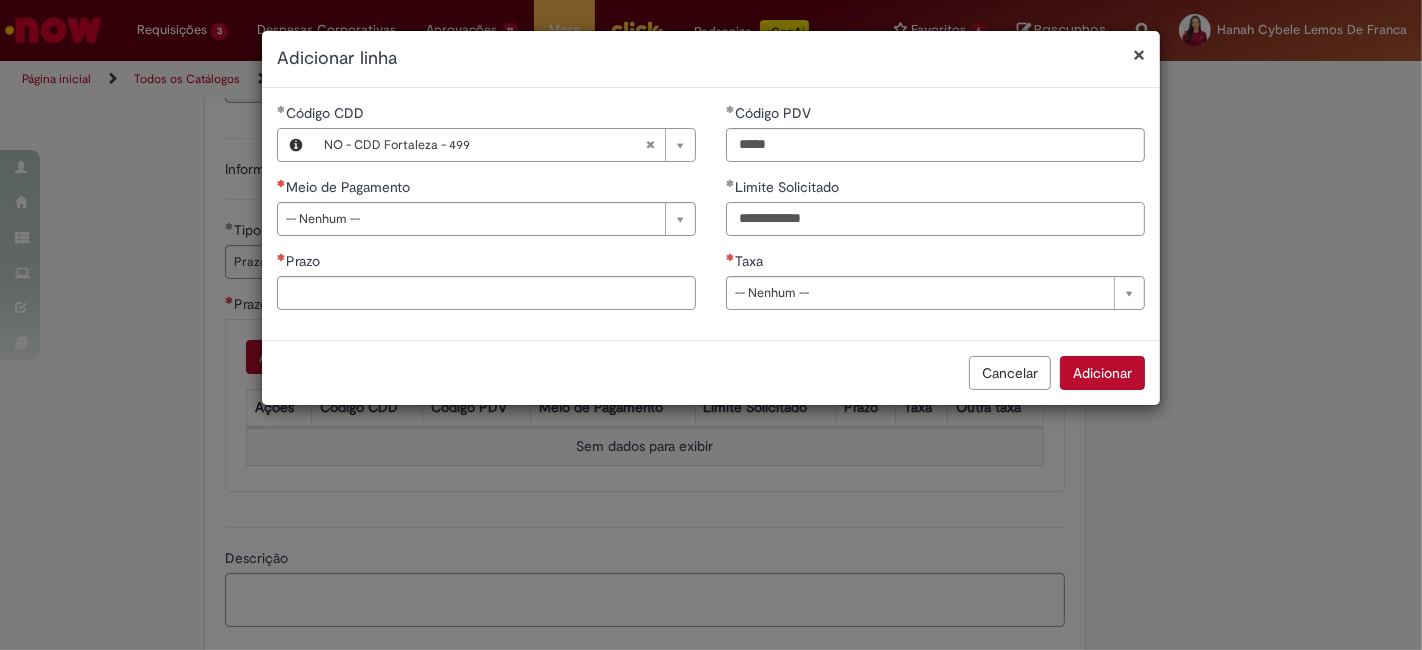 type on "**********" 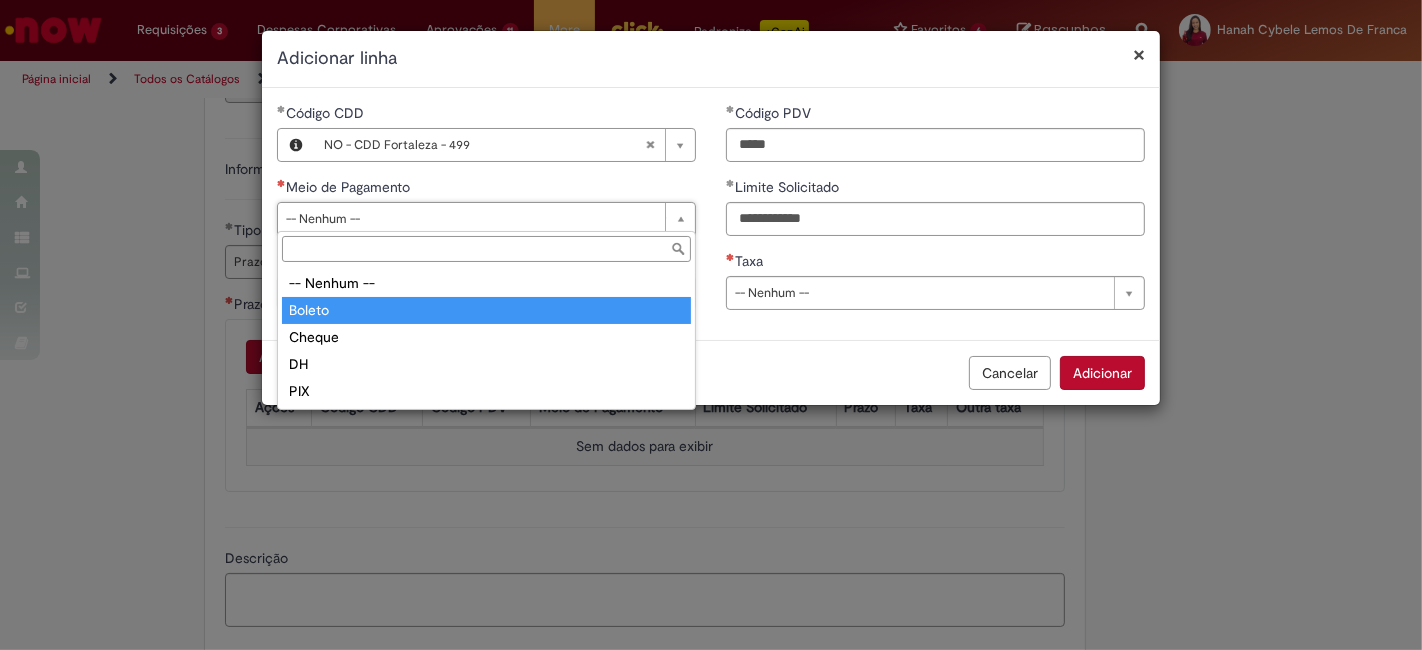 type on "******" 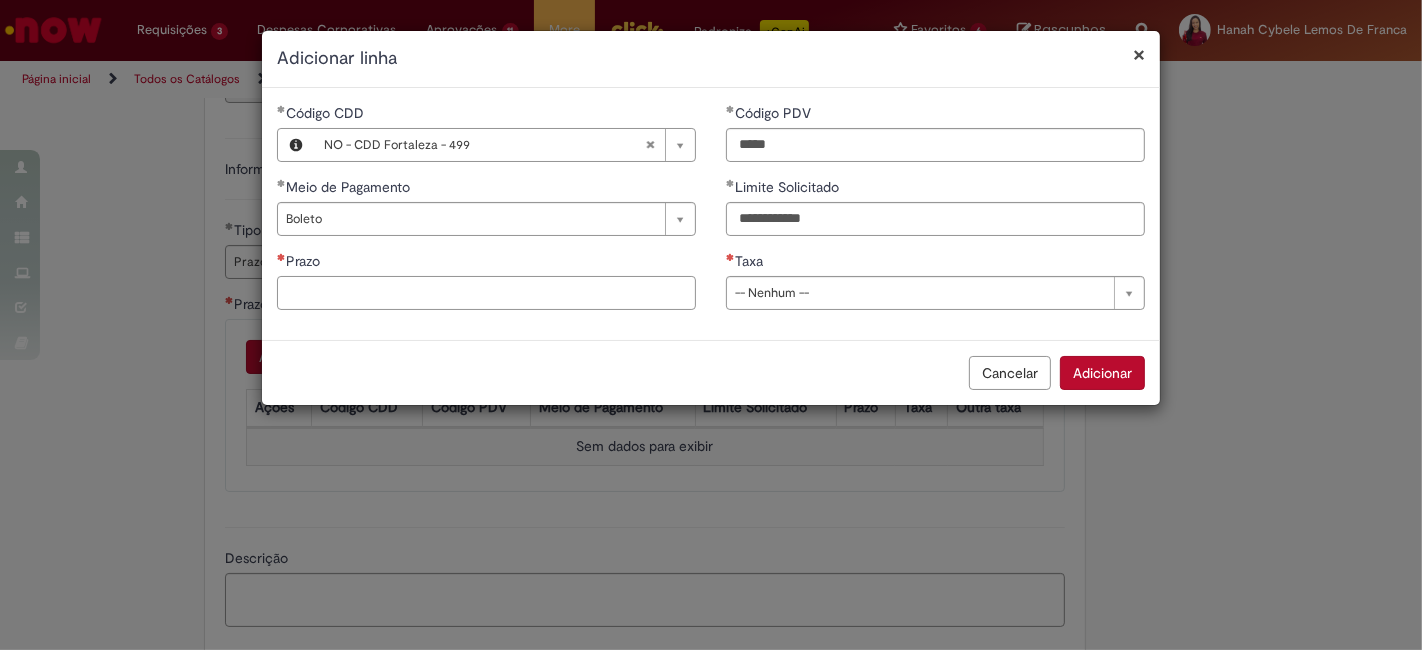 click on "Prazo" at bounding box center (486, 293) 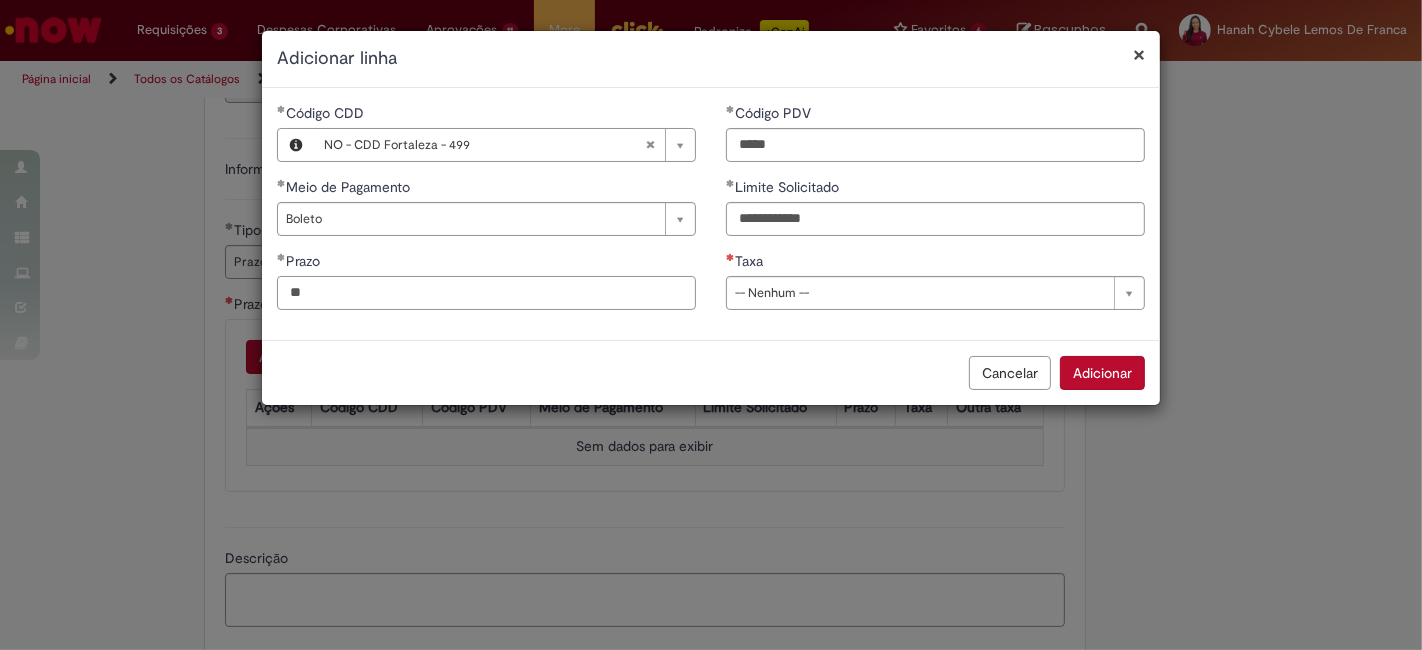 type on "*" 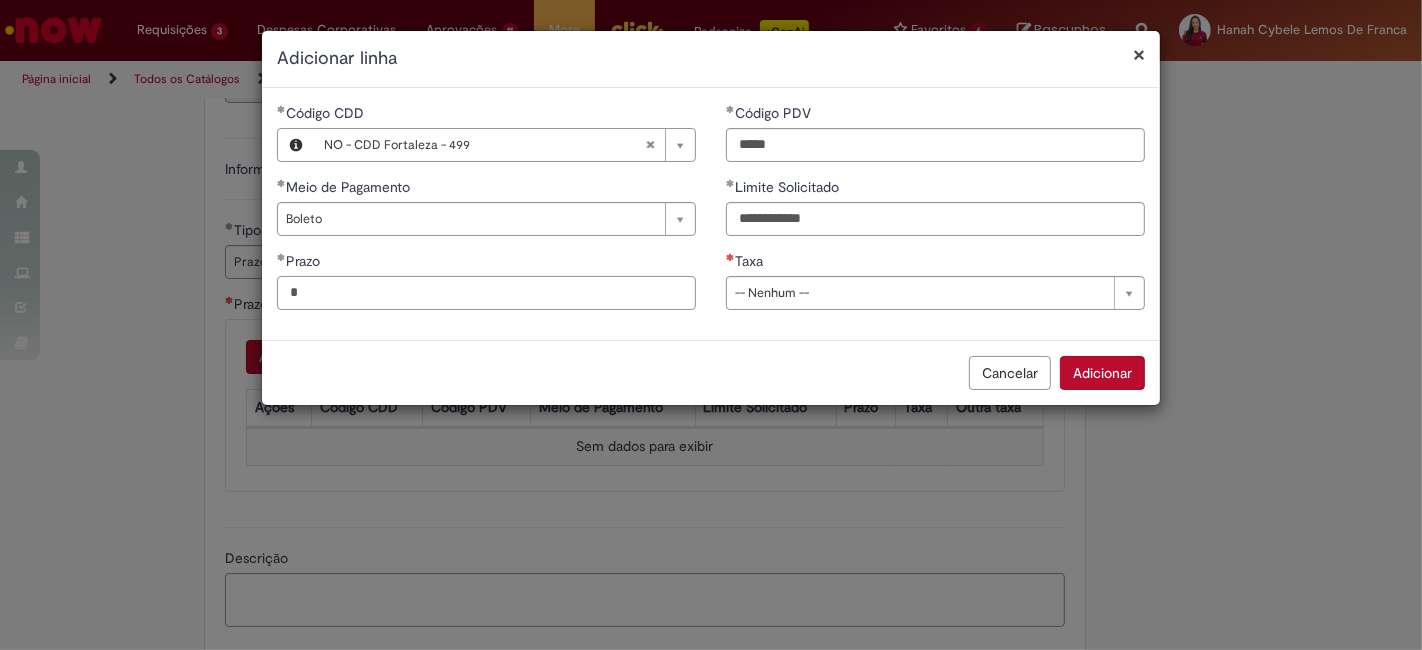 type on "*" 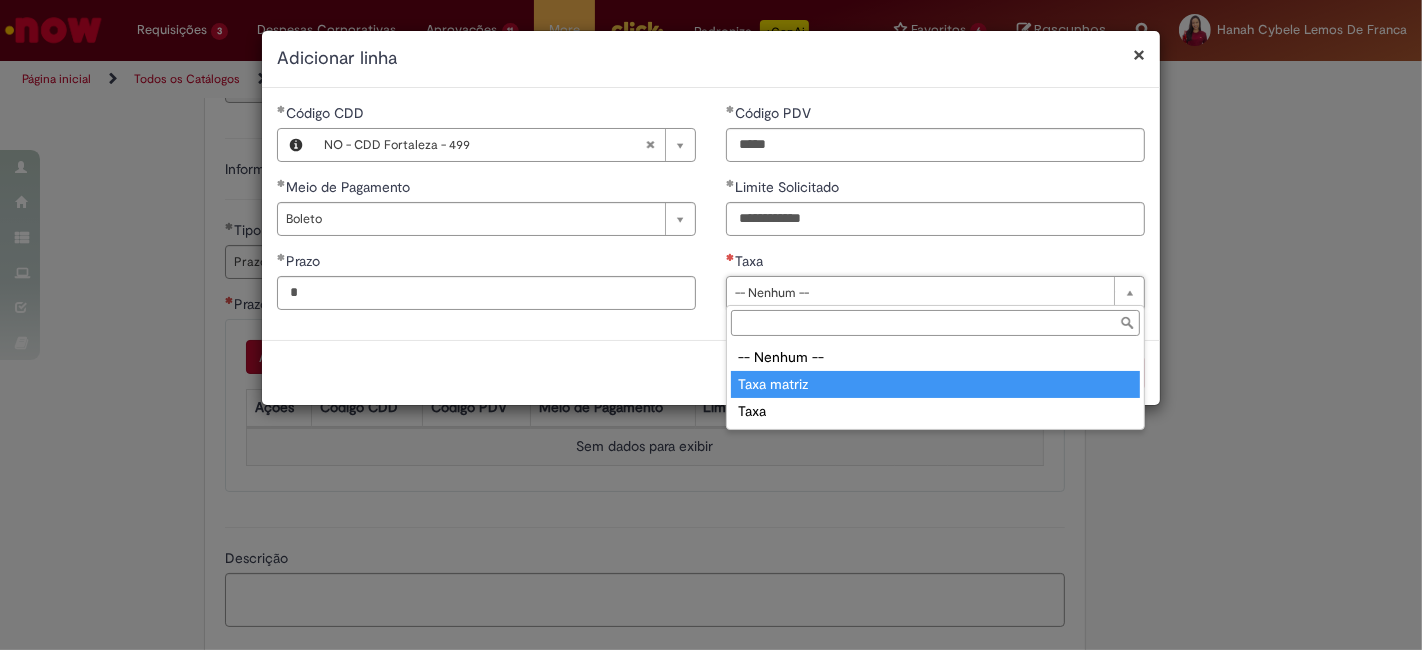 type on "**********" 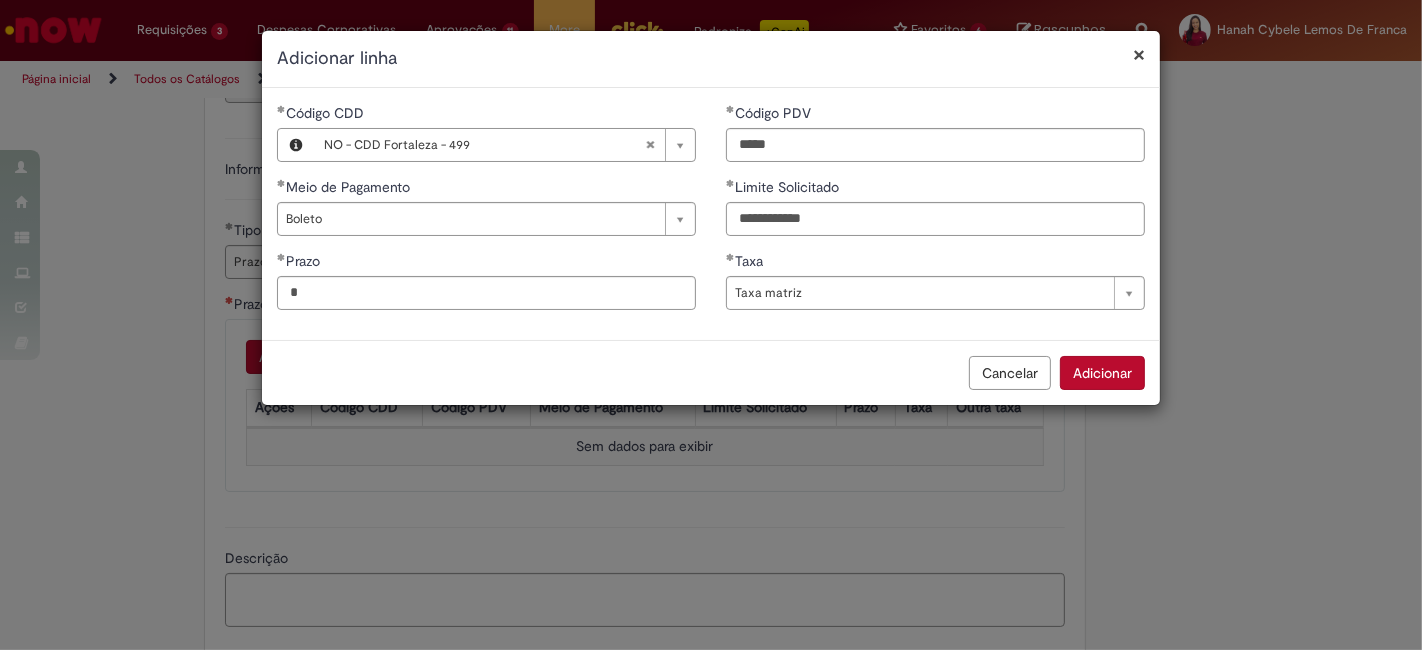 click on "Adicionar" at bounding box center (1102, 373) 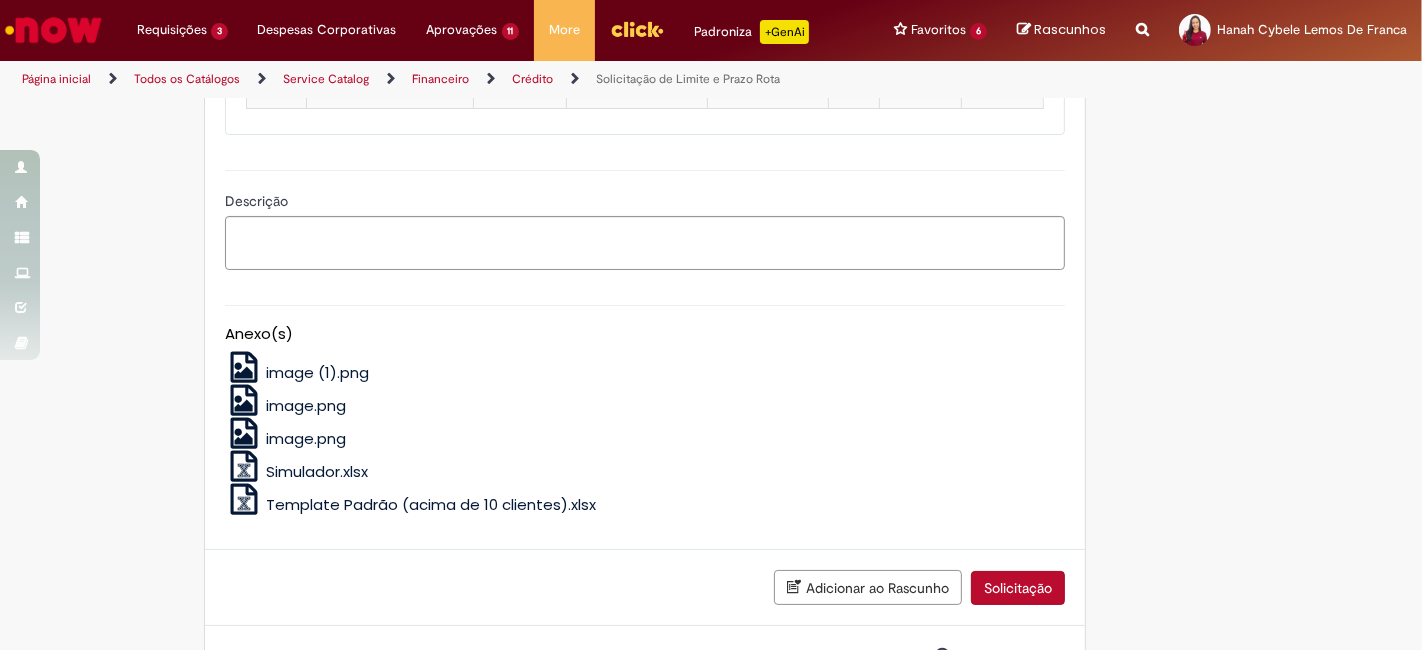 scroll, scrollTop: 1426, scrollLeft: 0, axis: vertical 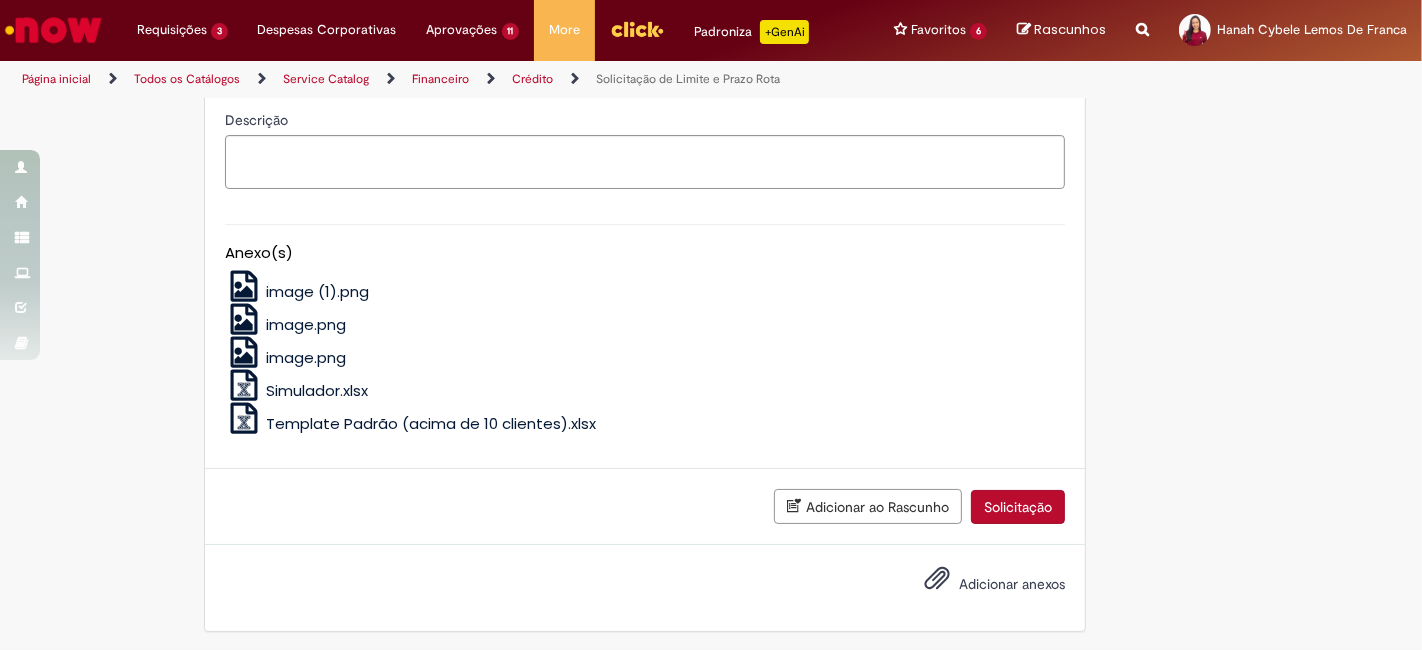 click on "Adicionar anexos" at bounding box center (1012, 584) 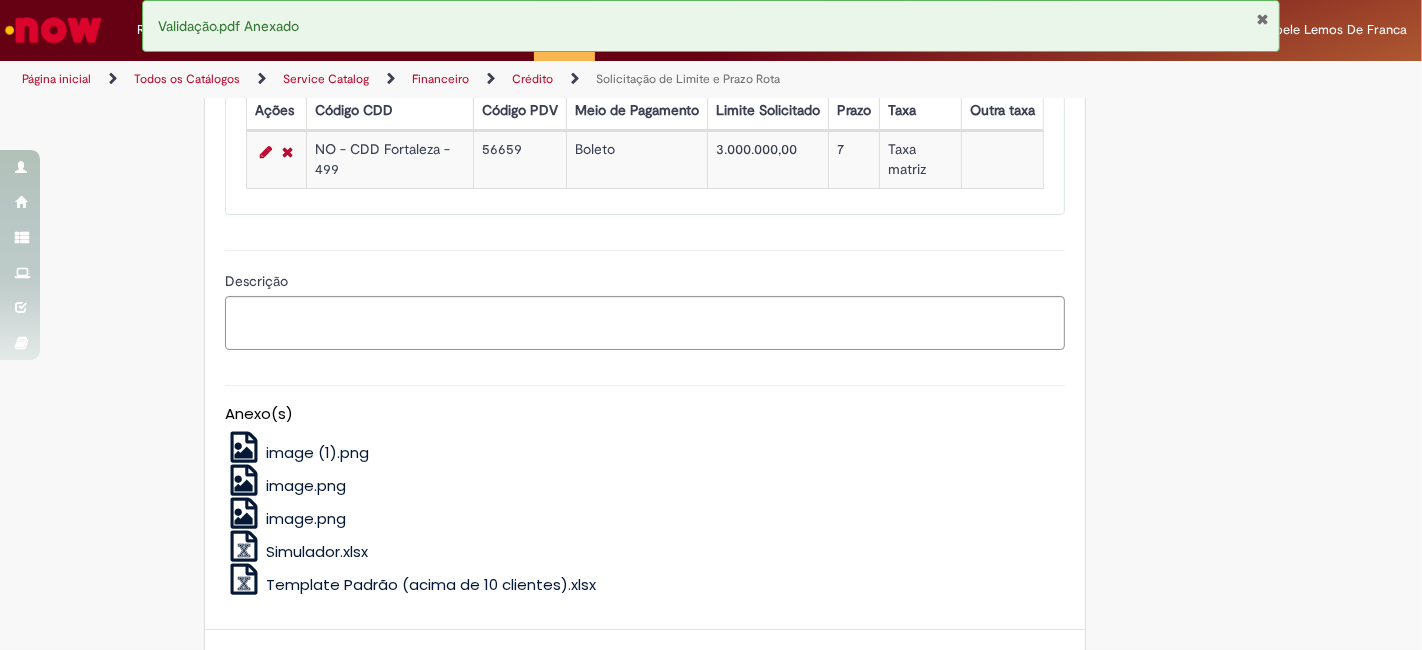 scroll, scrollTop: 1150, scrollLeft: 0, axis: vertical 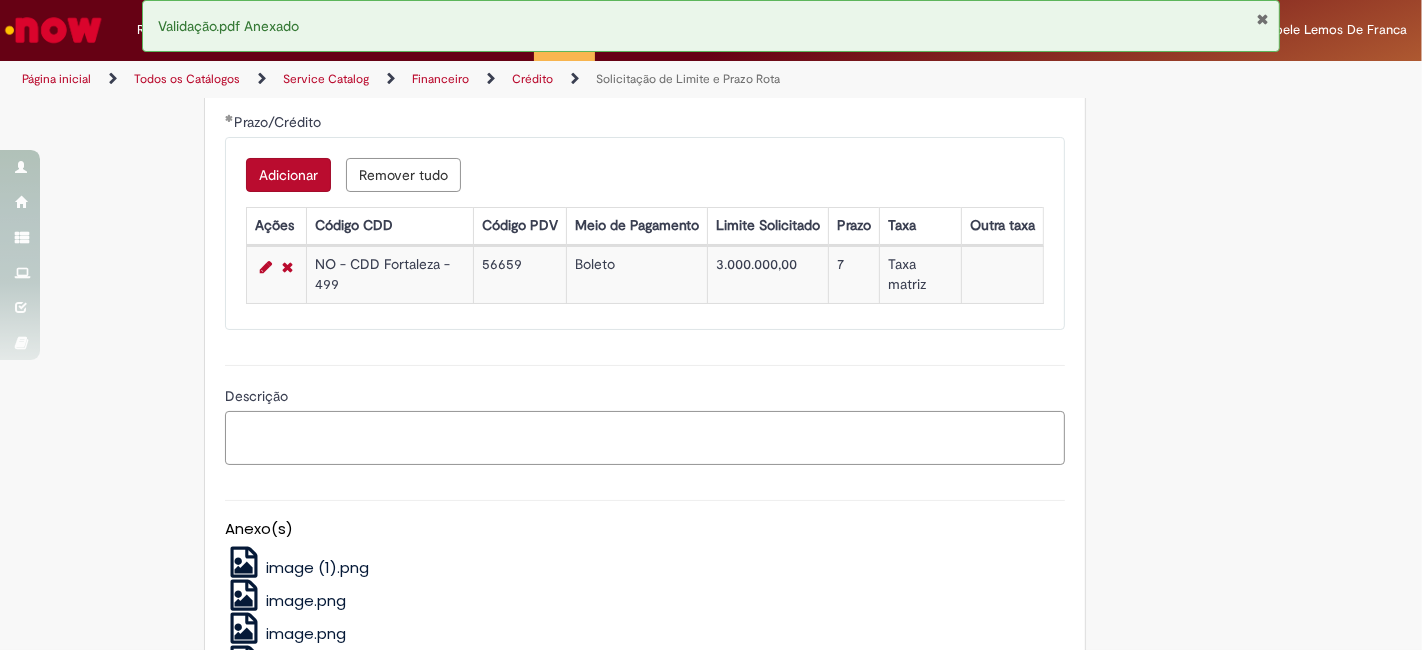 click on "Descrição" at bounding box center [645, 437] 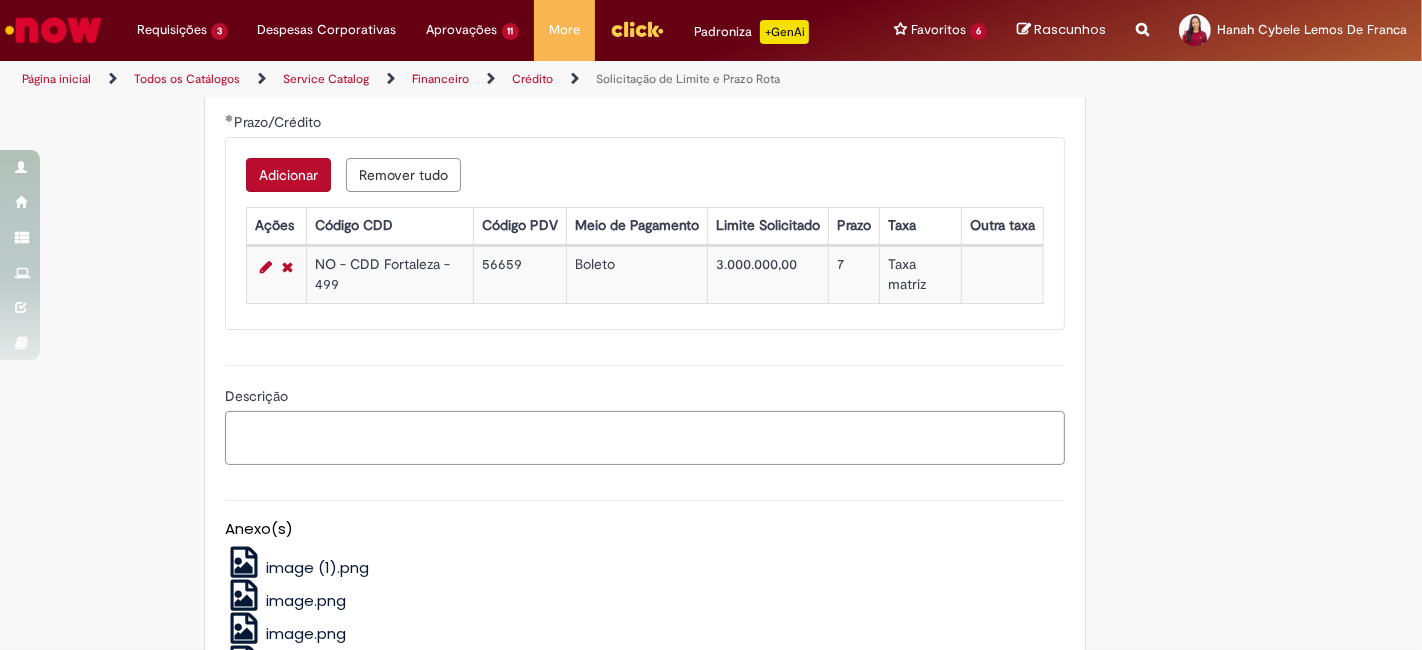 click on "Descrição" at bounding box center (645, 437) 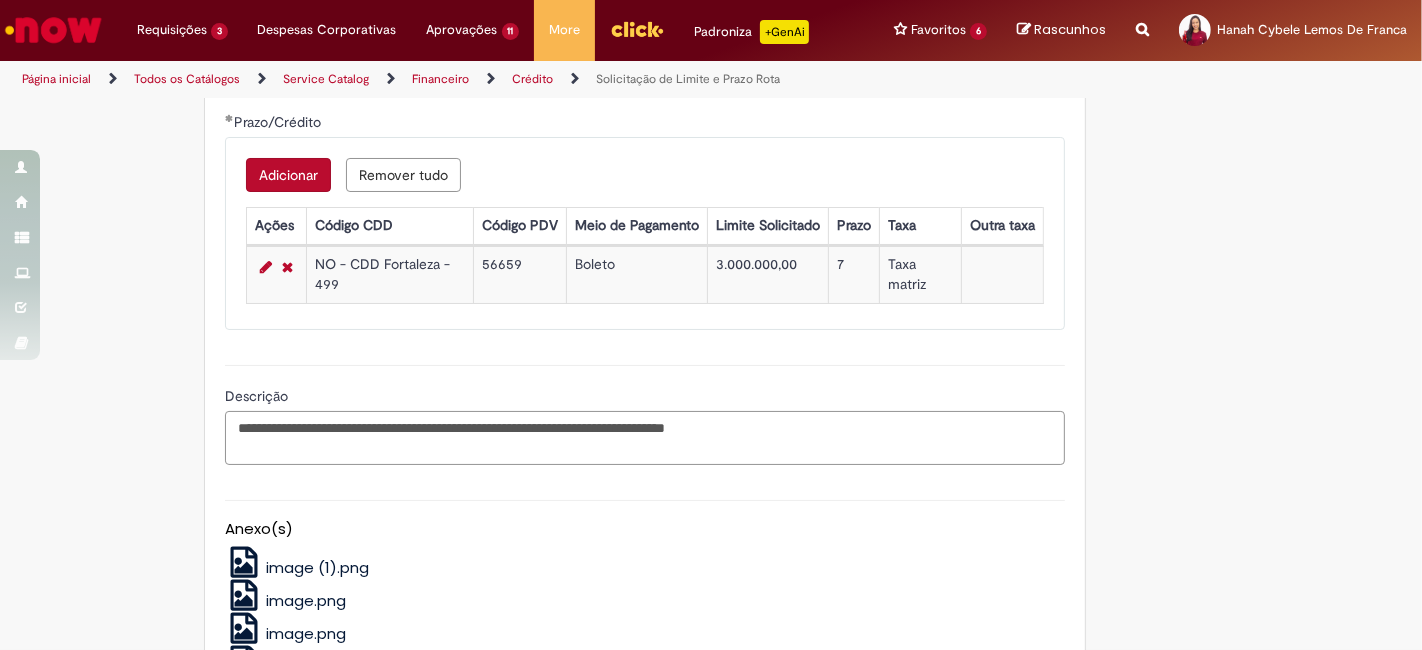type on "**********" 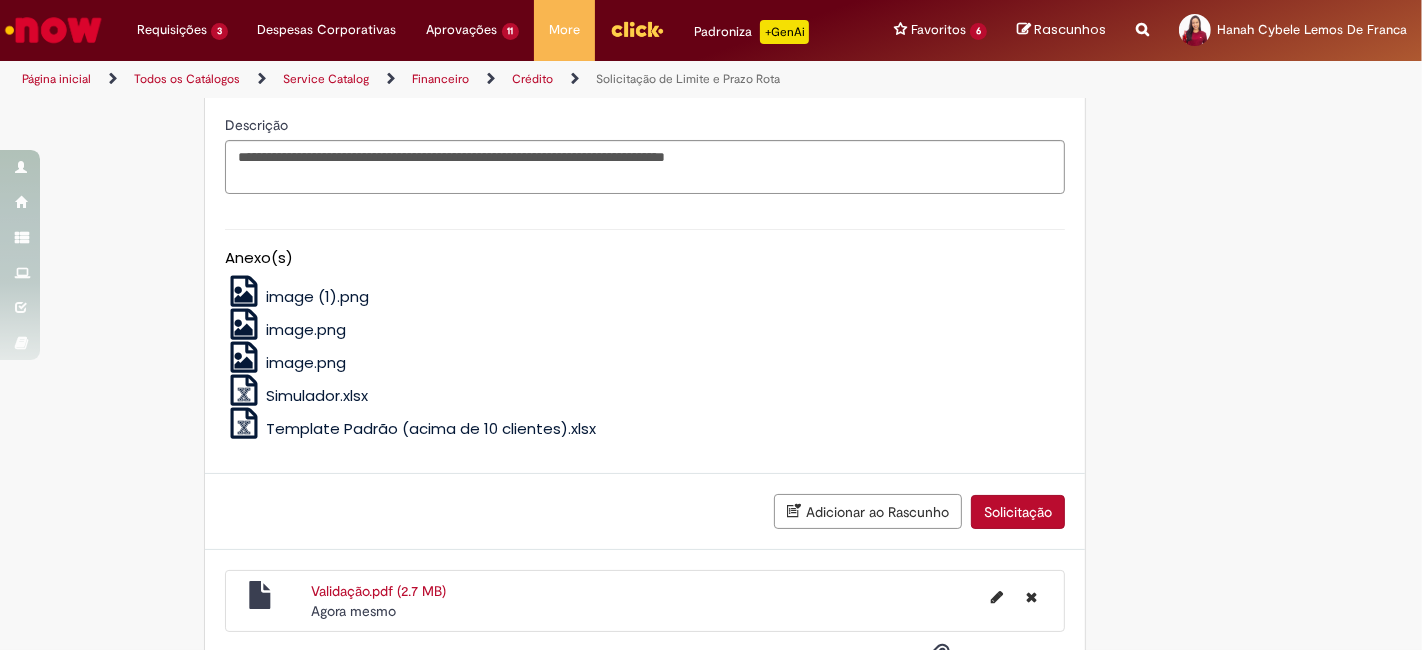 scroll, scrollTop: 1498, scrollLeft: 0, axis: vertical 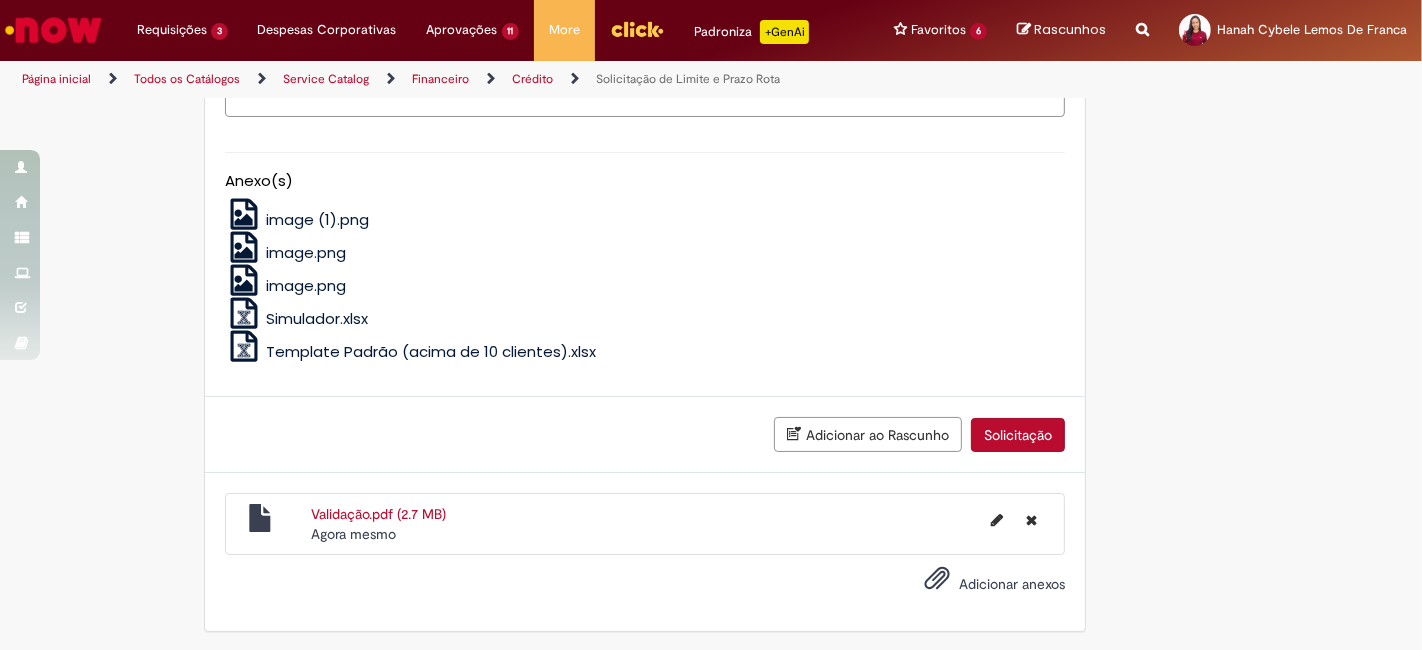 click on "Solicitação" at bounding box center [1018, 435] 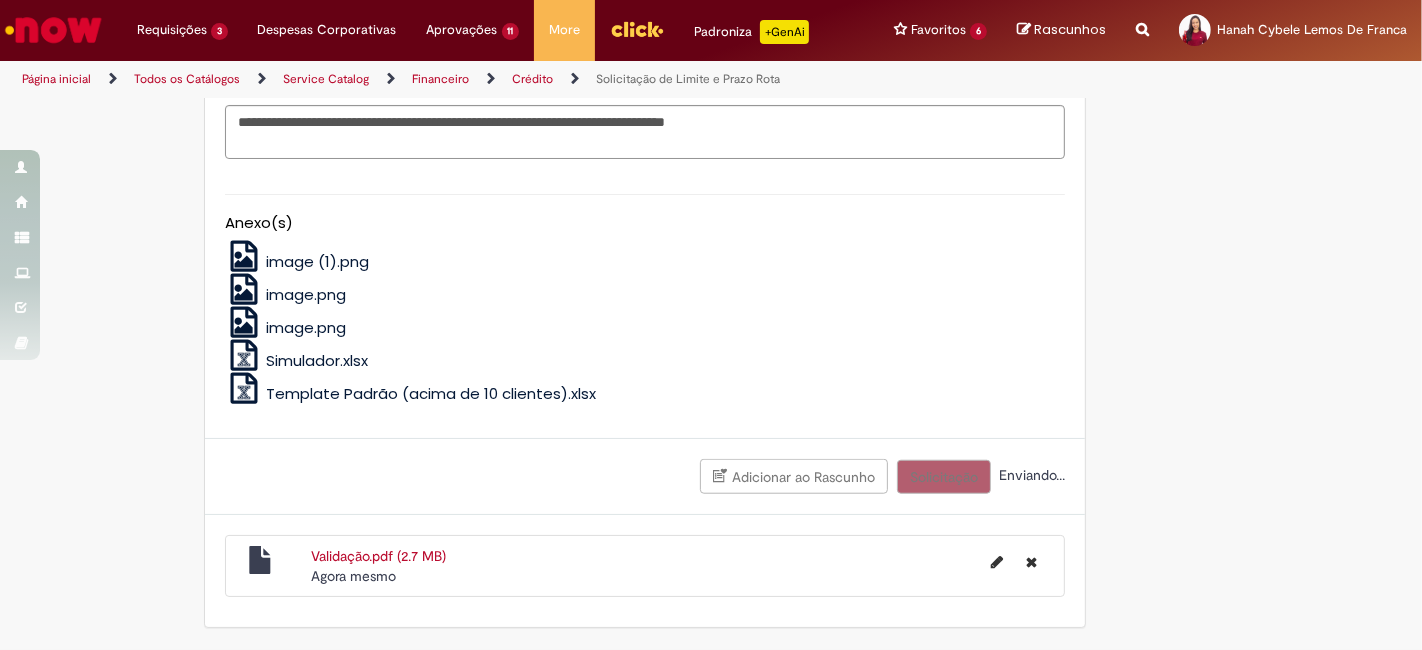 scroll, scrollTop: 1452, scrollLeft: 0, axis: vertical 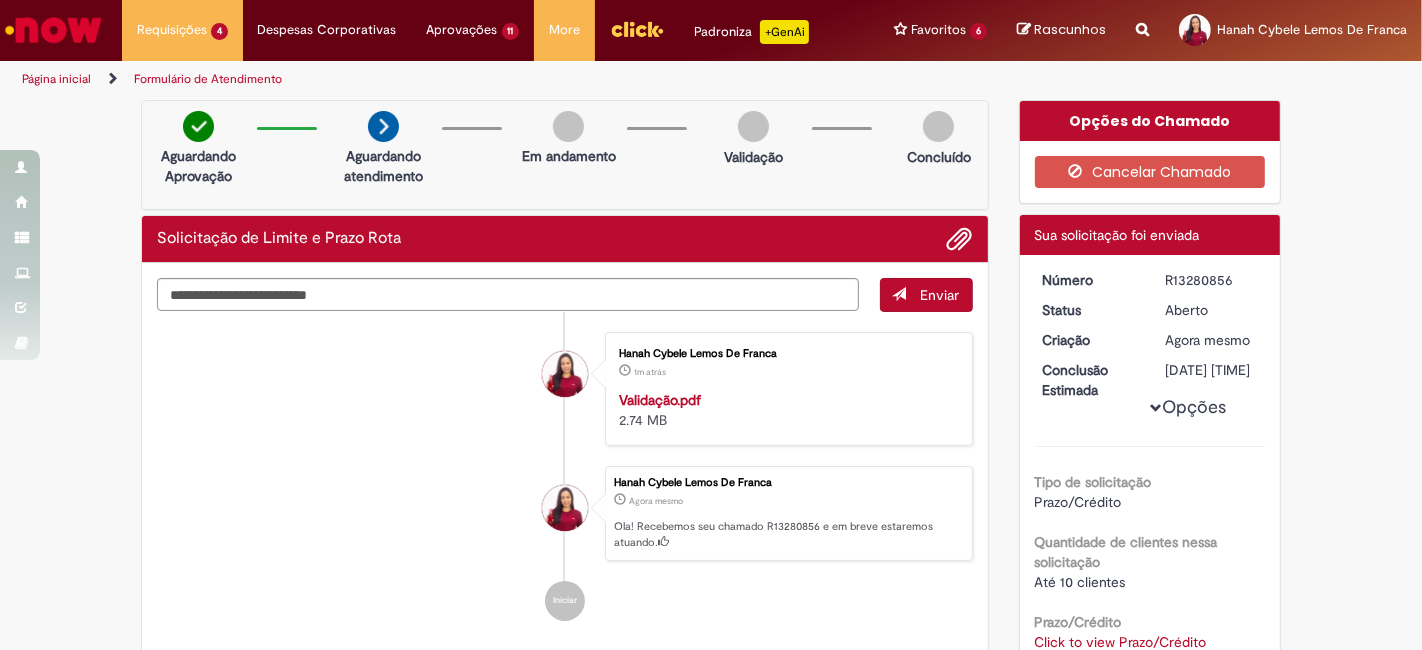 click on "R13280856" at bounding box center (1211, 280) 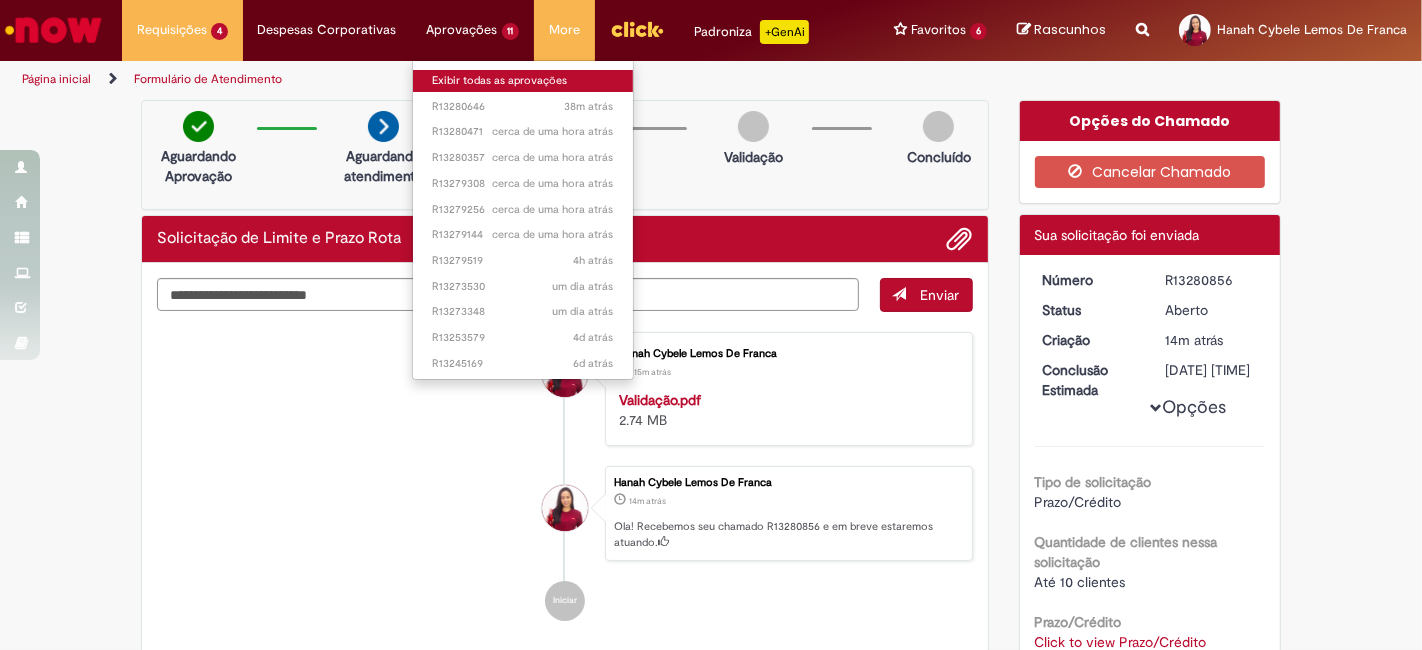 click on "Exibir todas as aprovações" at bounding box center [523, 81] 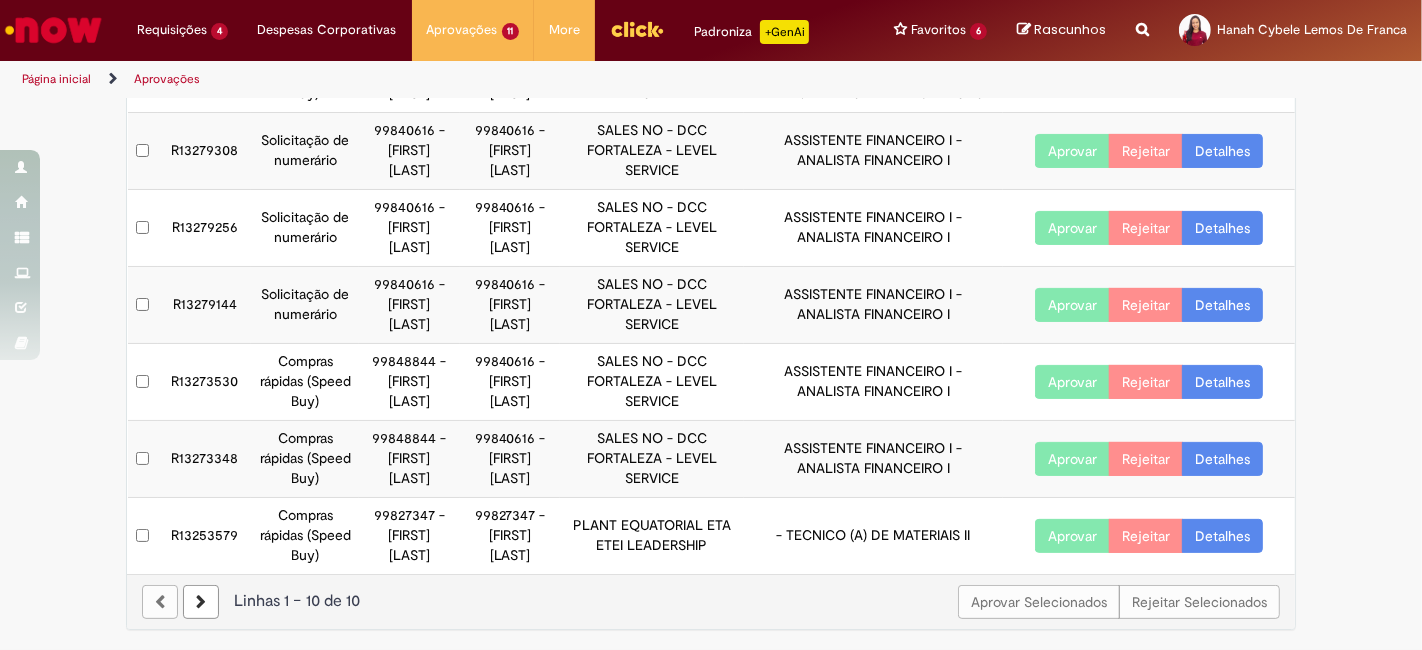 scroll, scrollTop: 459, scrollLeft: 0, axis: vertical 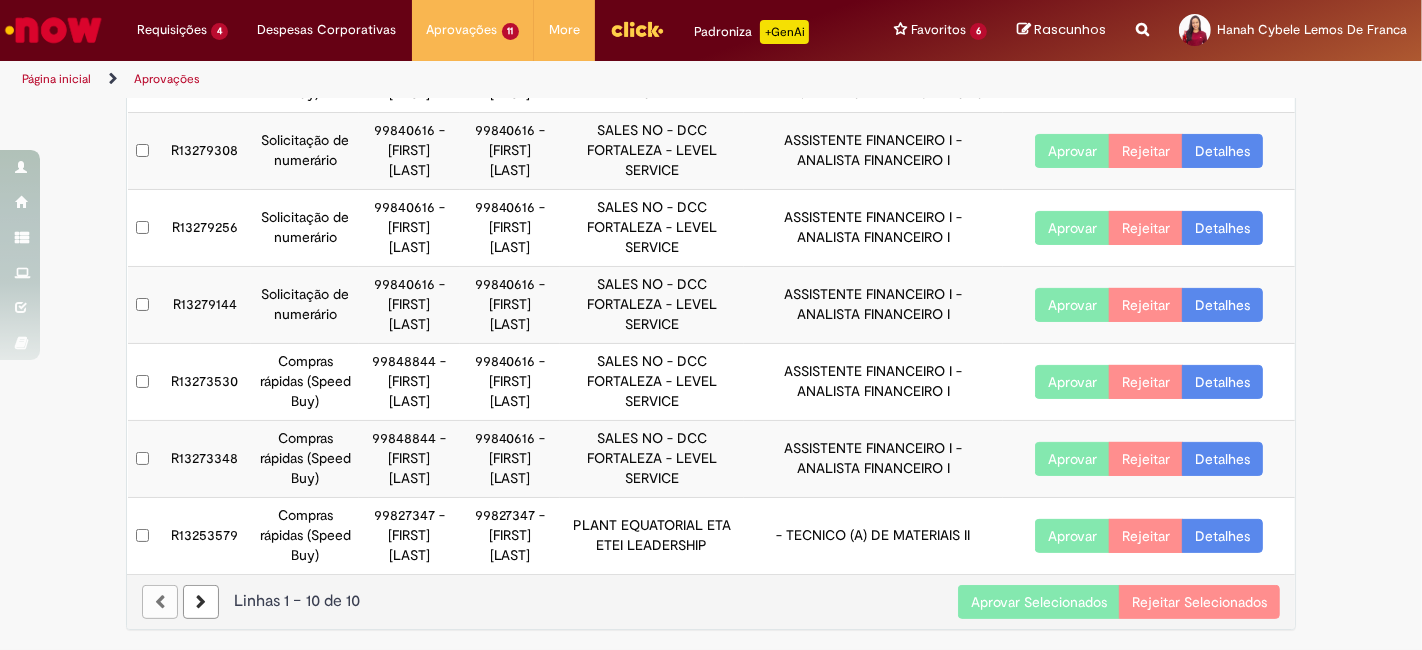 click on "Aprovar Selecionados" at bounding box center [1039, 602] 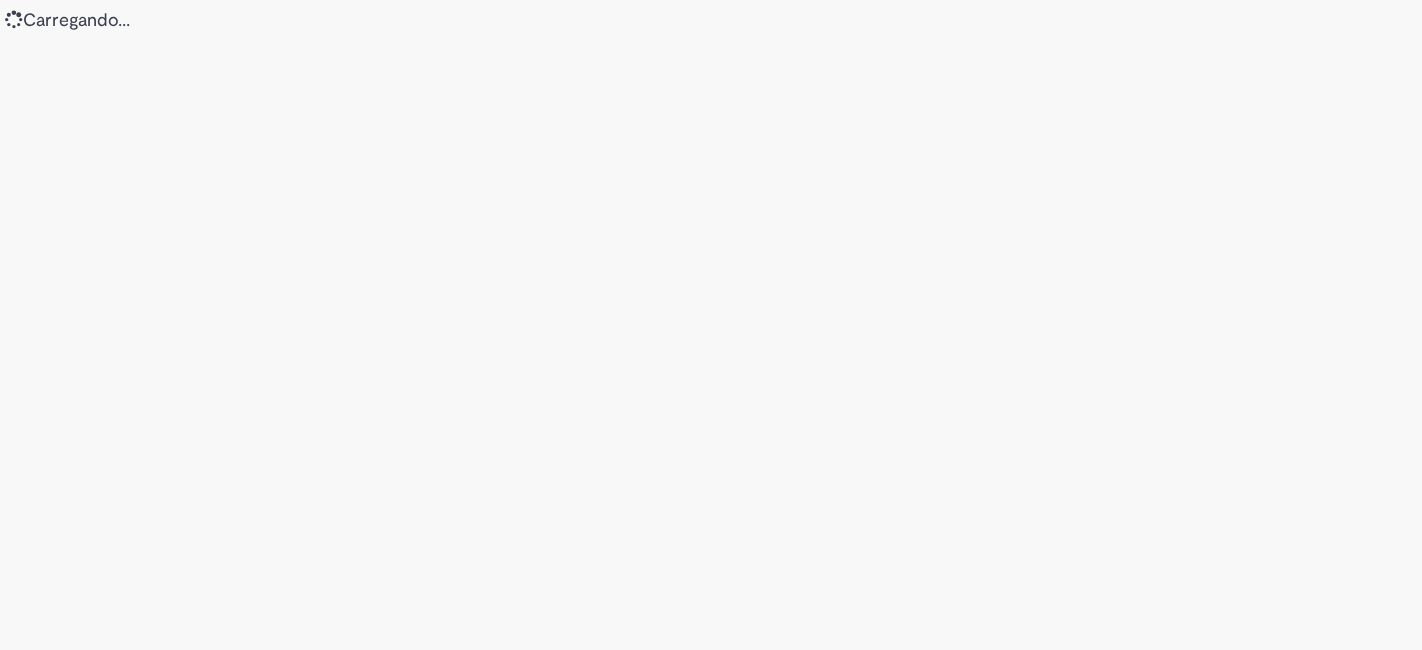 scroll, scrollTop: 0, scrollLeft: 0, axis: both 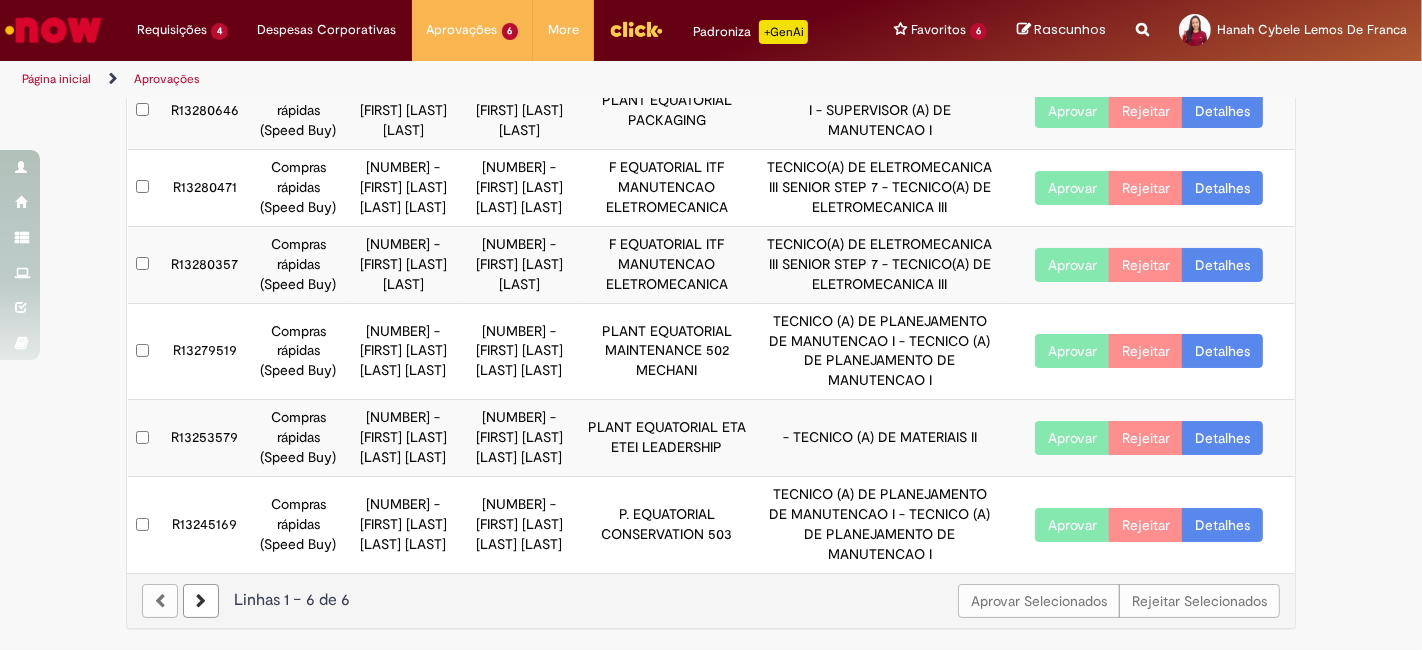 click at bounding box center (201, 601) 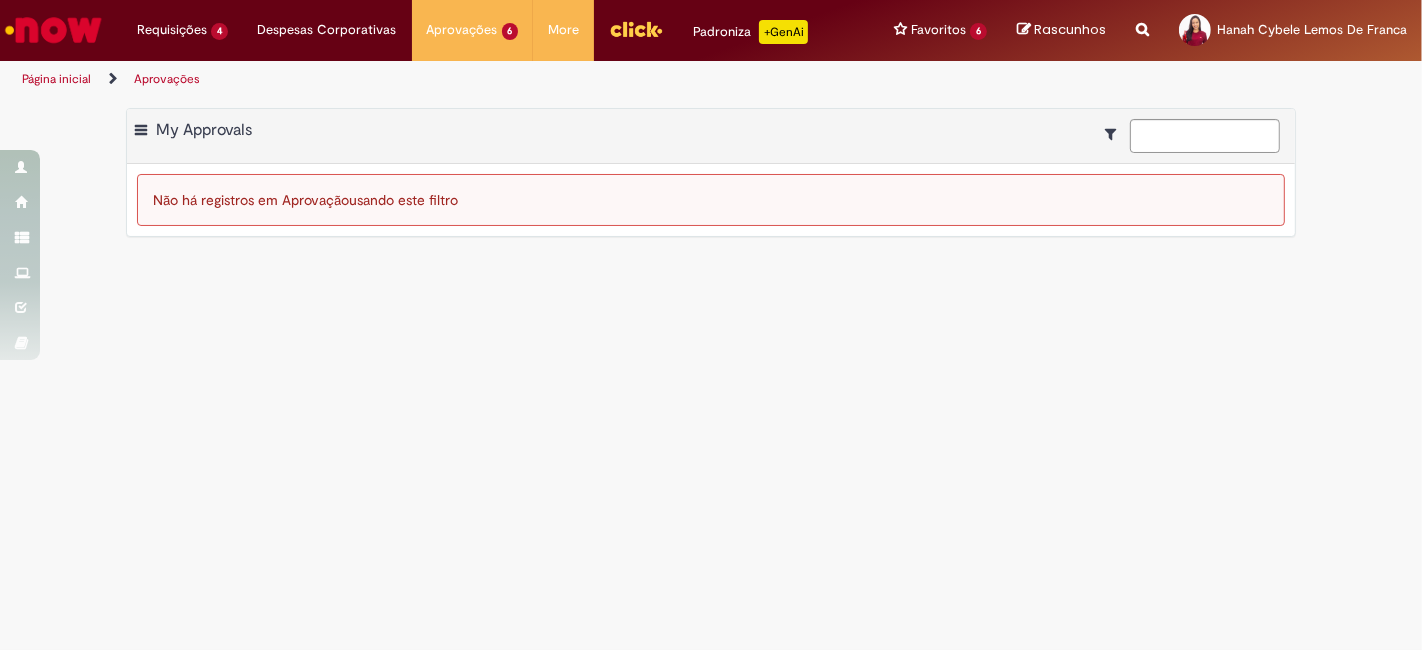 scroll, scrollTop: 0, scrollLeft: 0, axis: both 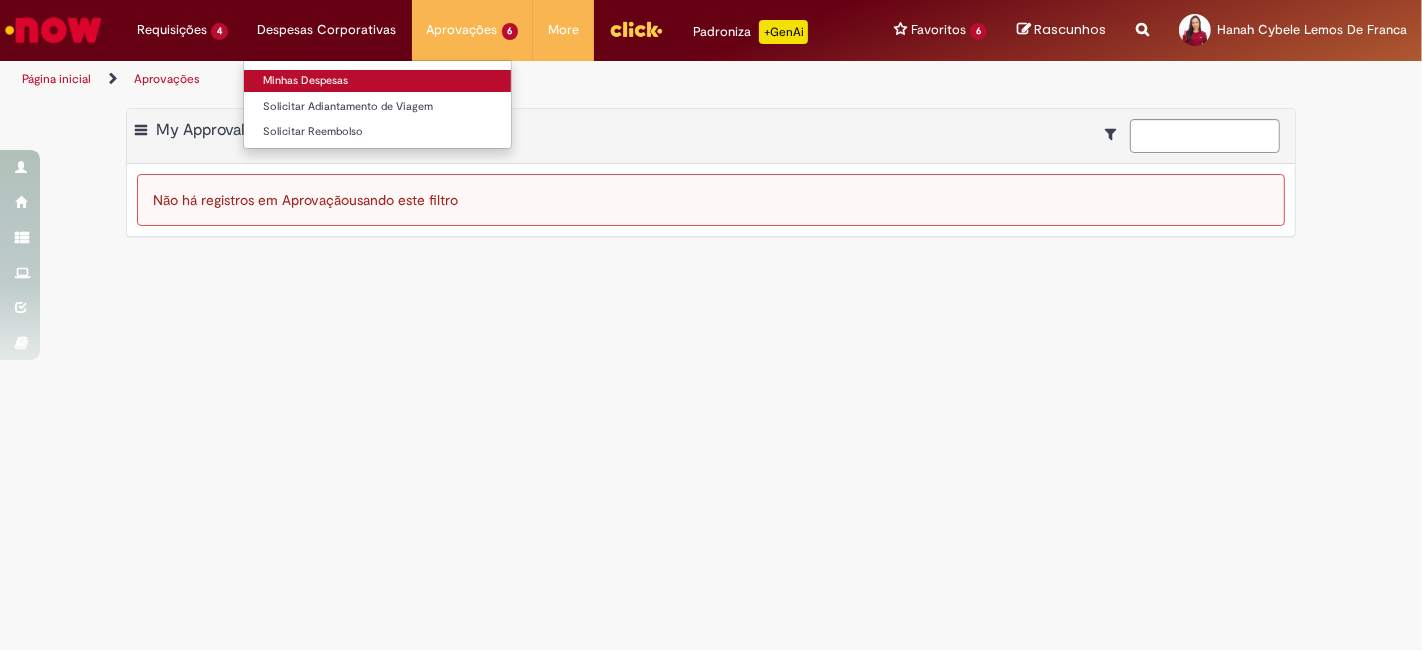 click on "Minhas Despesas" at bounding box center [377, 81] 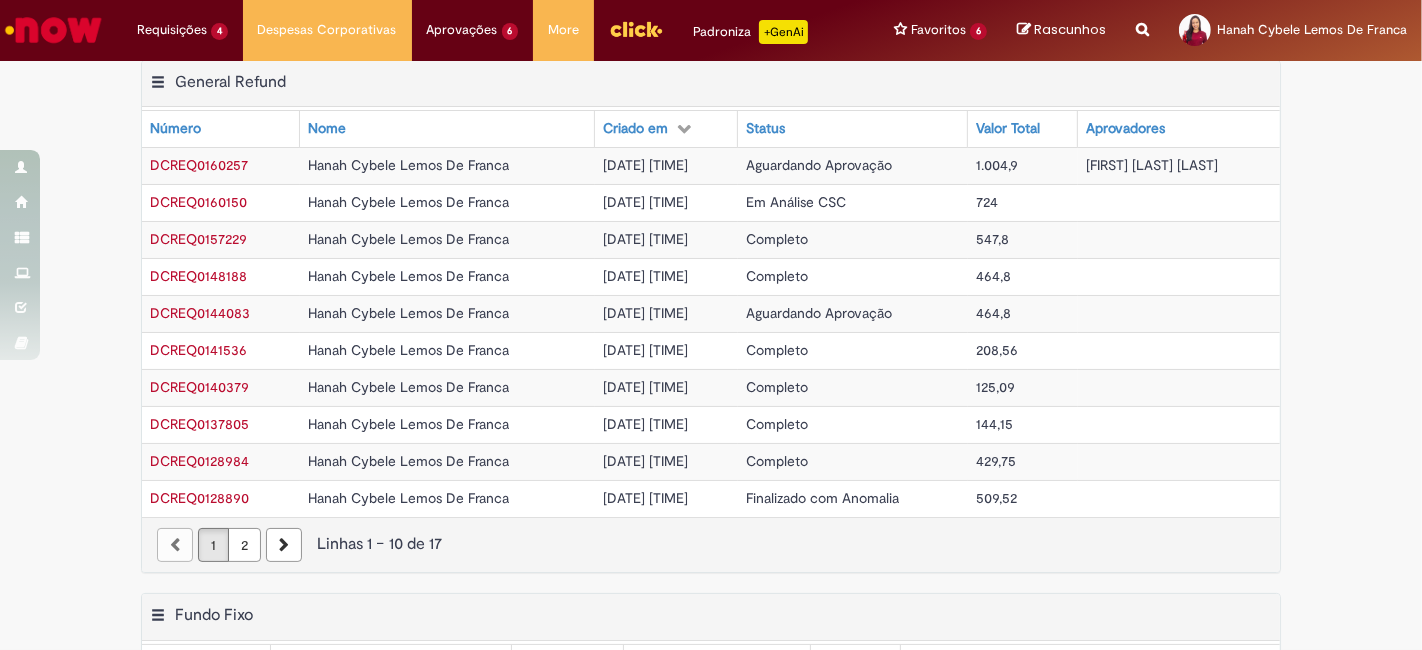 scroll, scrollTop: 0, scrollLeft: 0, axis: both 